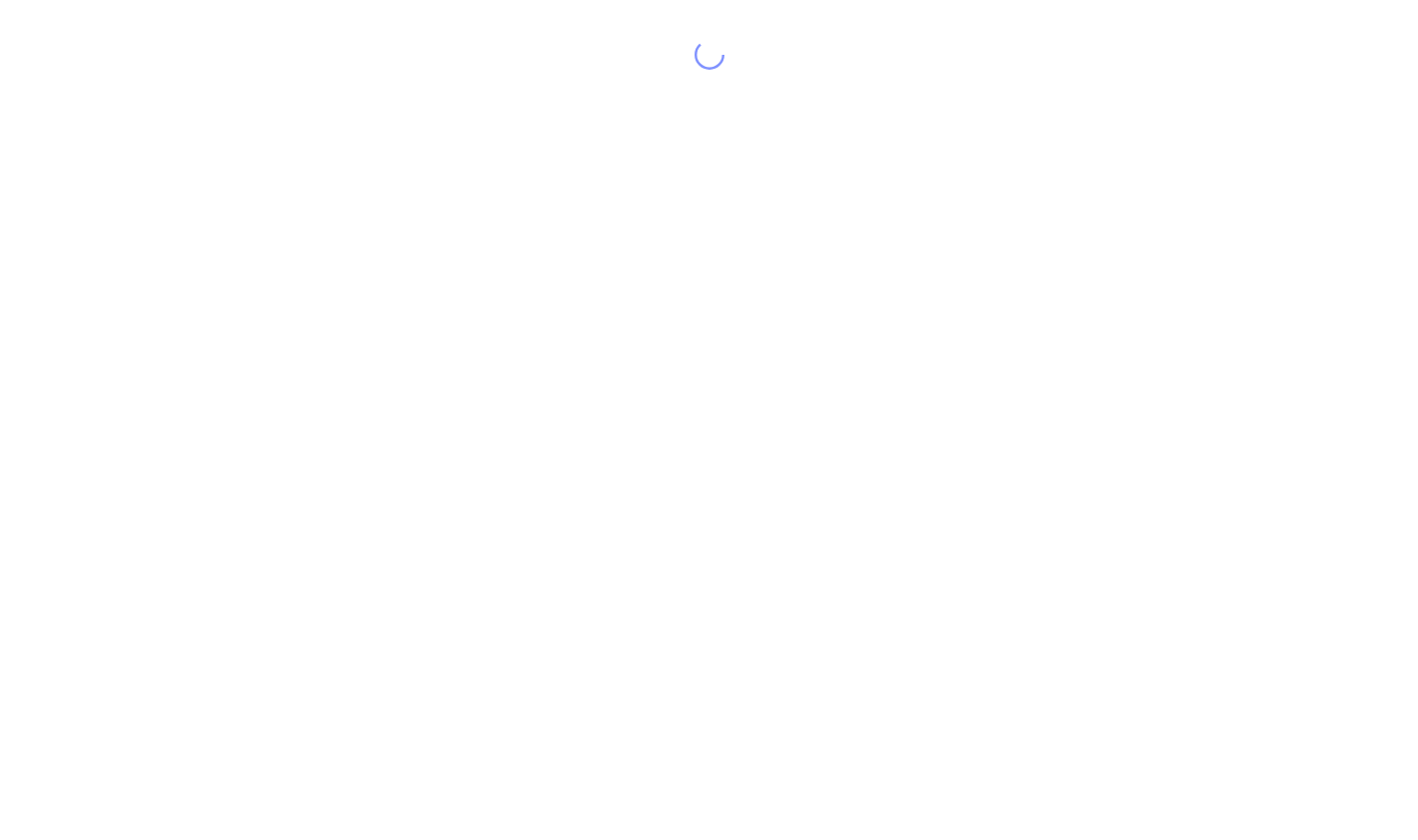 scroll, scrollTop: 0, scrollLeft: 0, axis: both 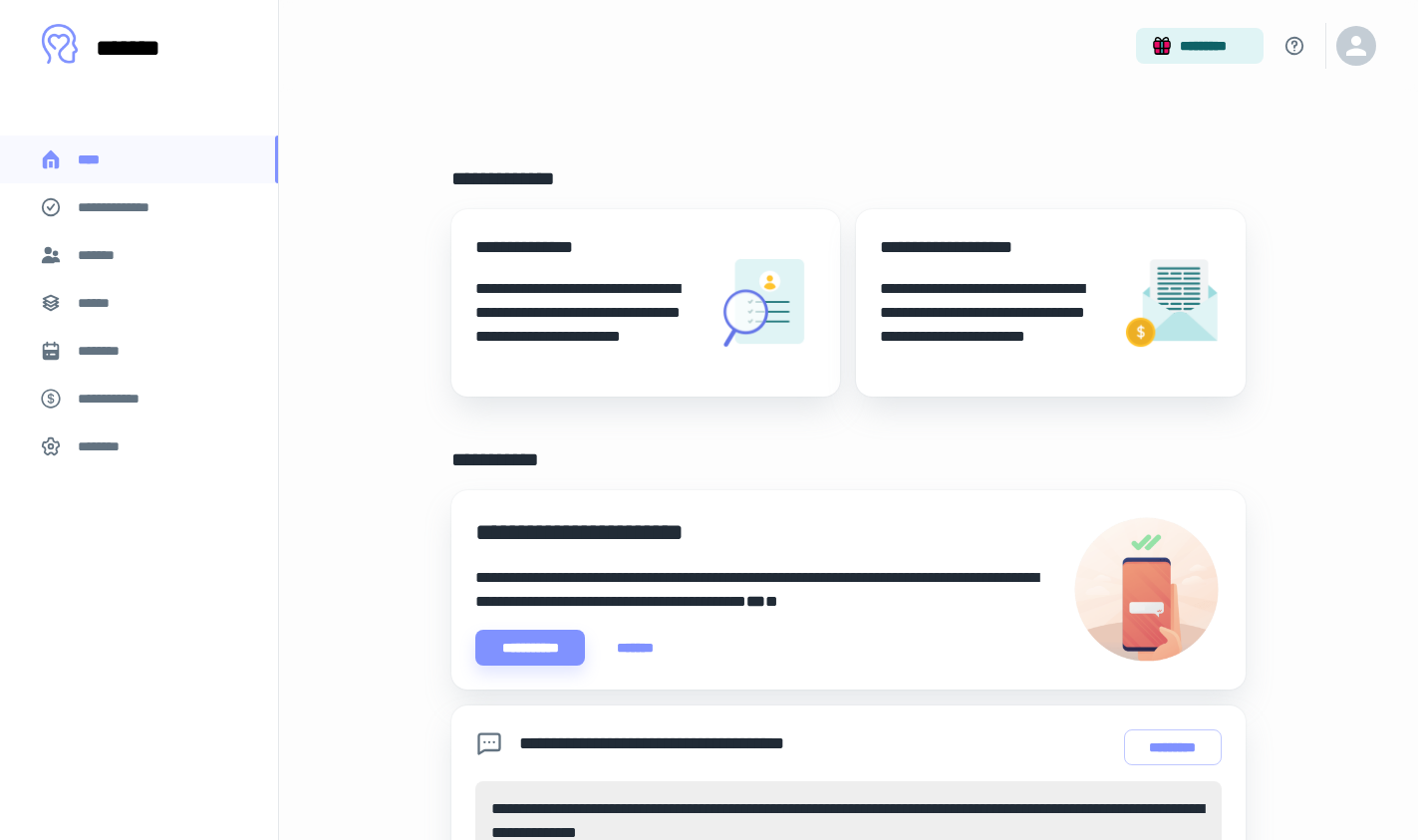 click on "******" at bounding box center (139, 303) 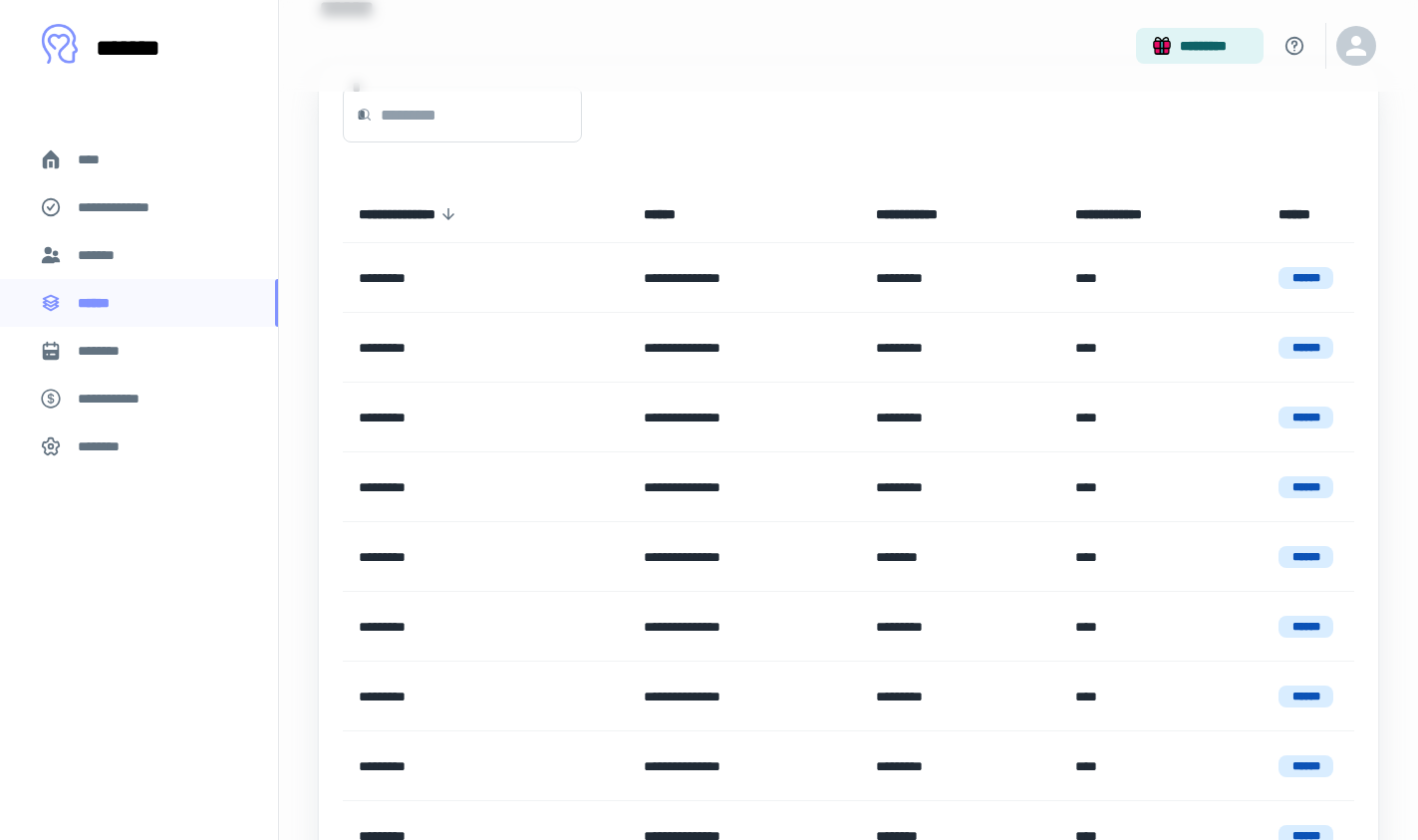 scroll, scrollTop: 379, scrollLeft: 0, axis: vertical 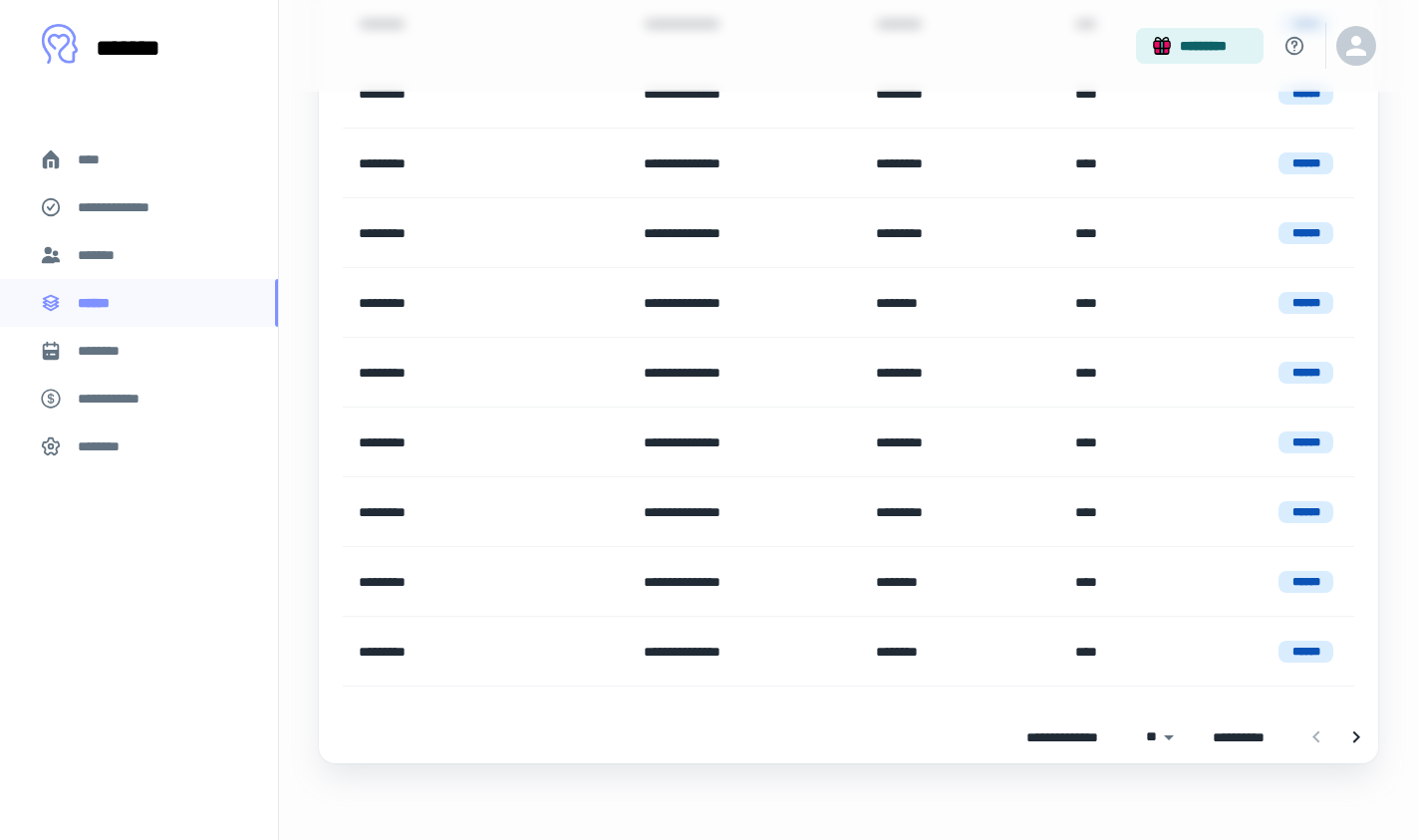 click on "****" at bounding box center (139, 159) 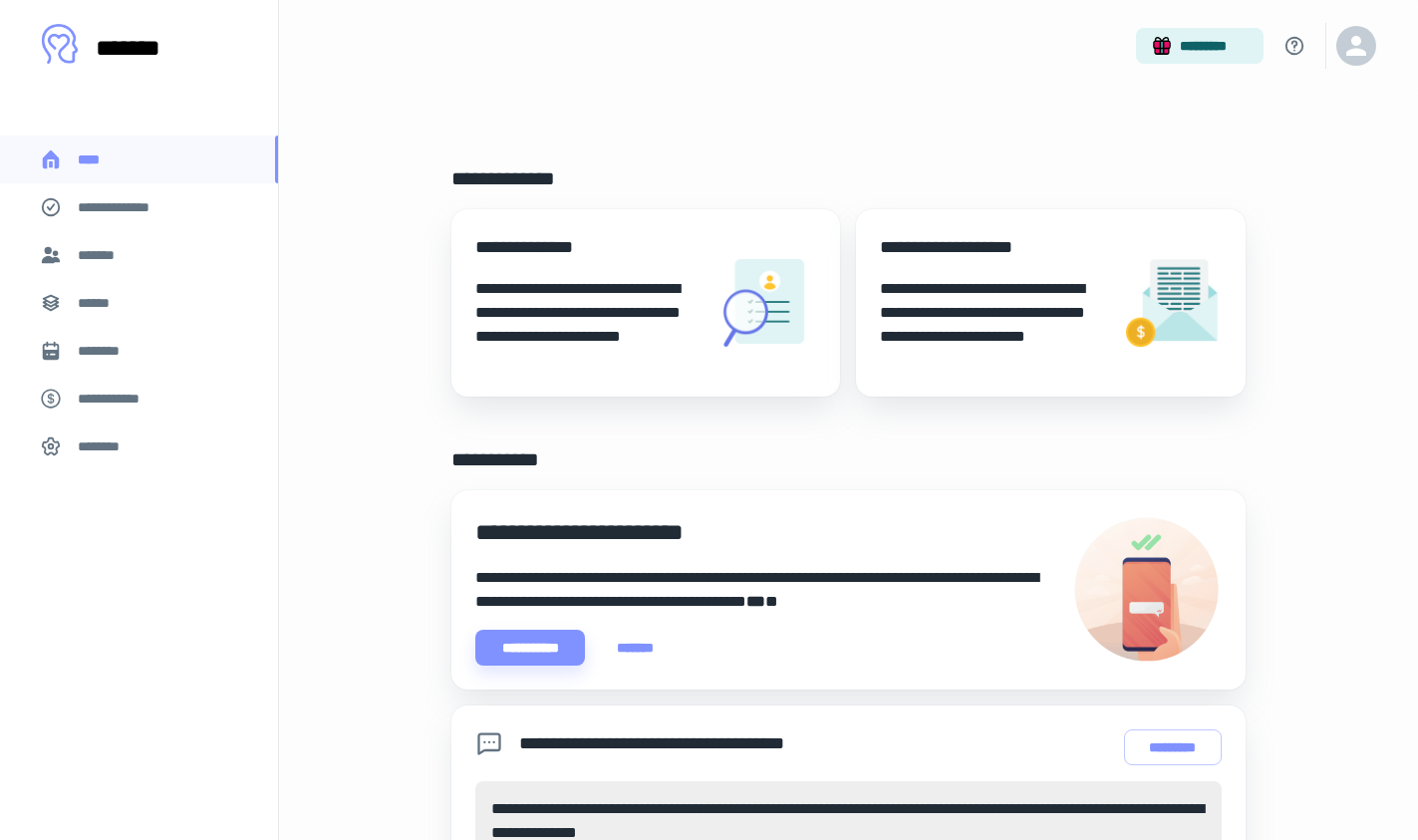 click on "*******" at bounding box center (139, 255) 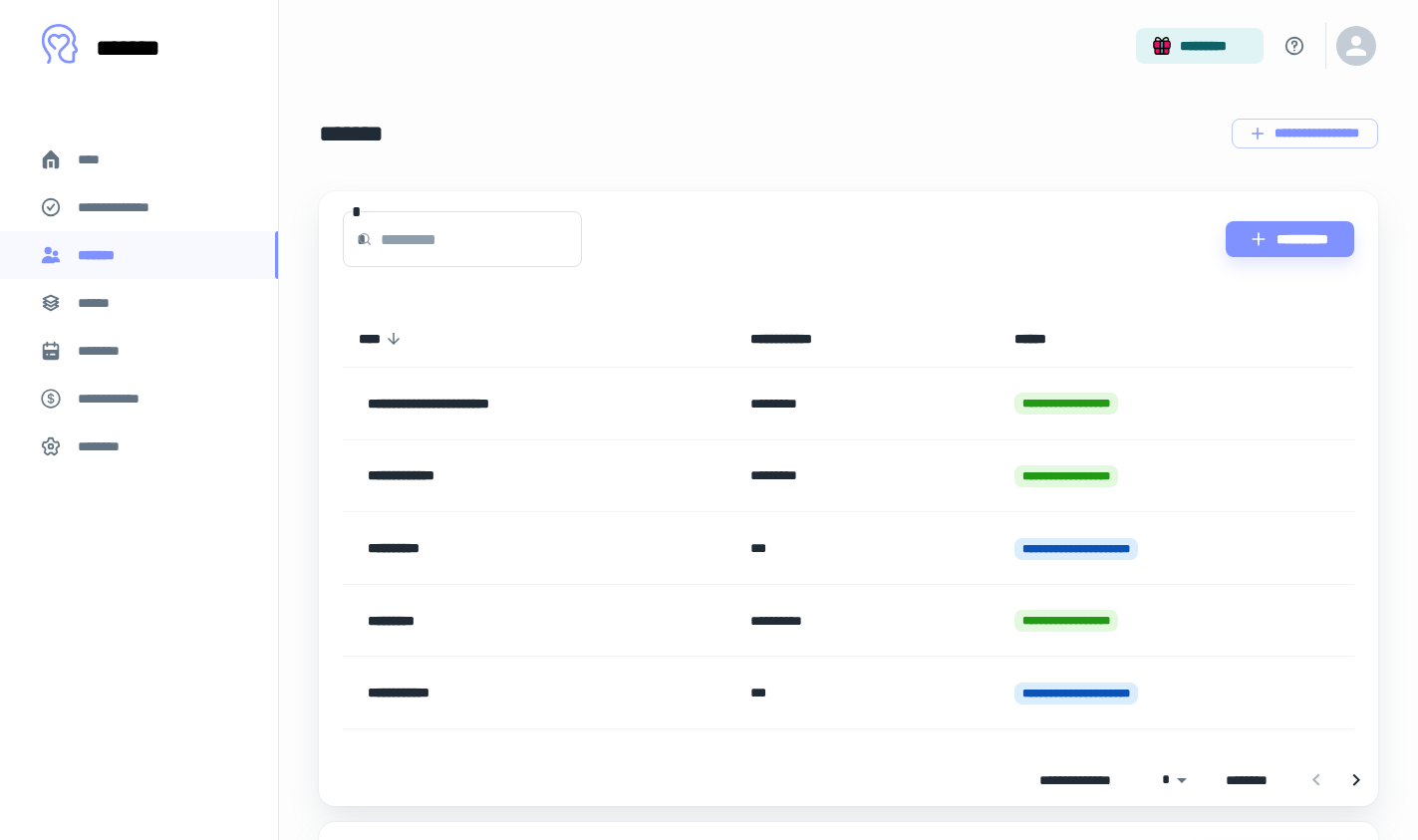 scroll, scrollTop: 123, scrollLeft: 0, axis: vertical 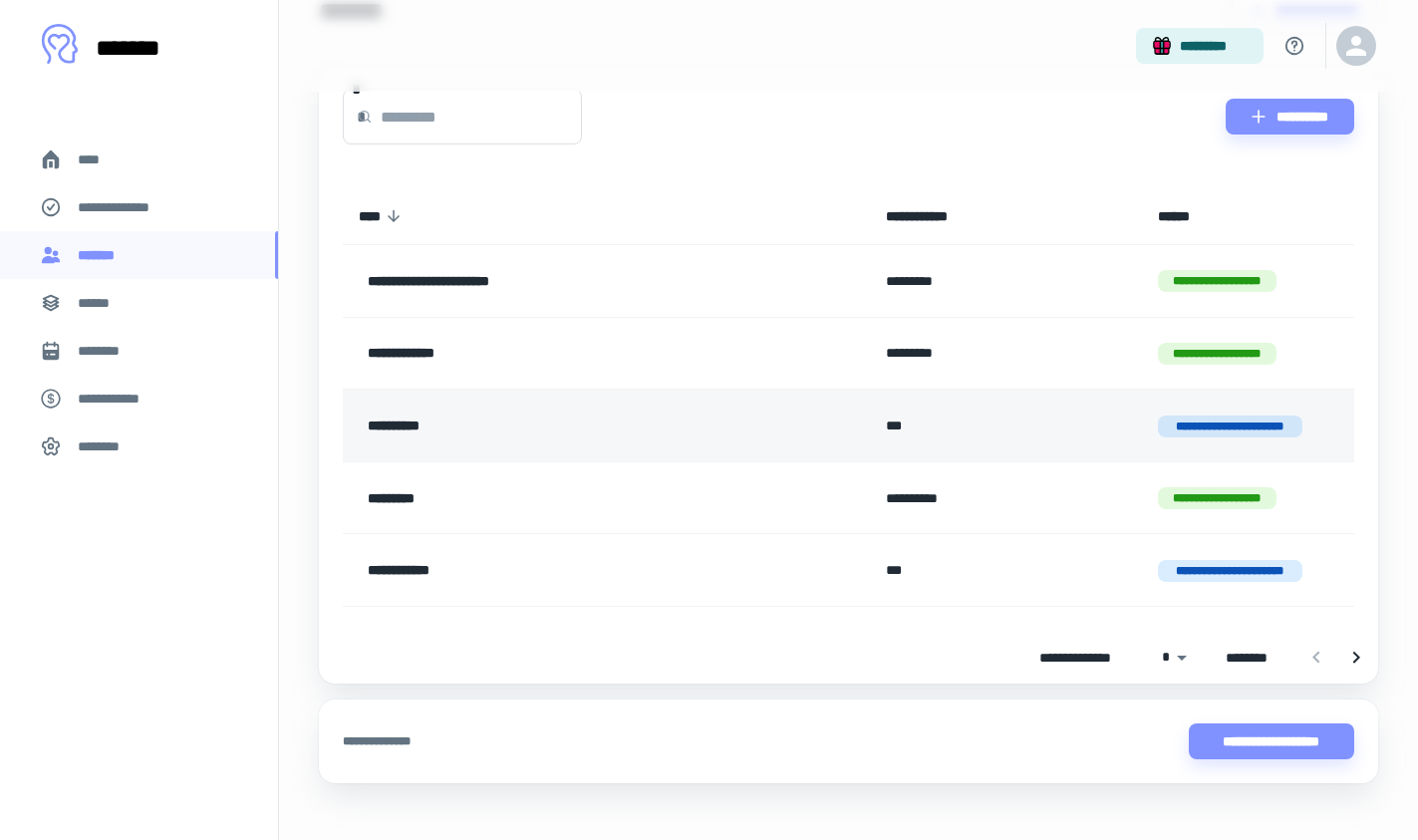 click on "**********" at bounding box center [606, 425] 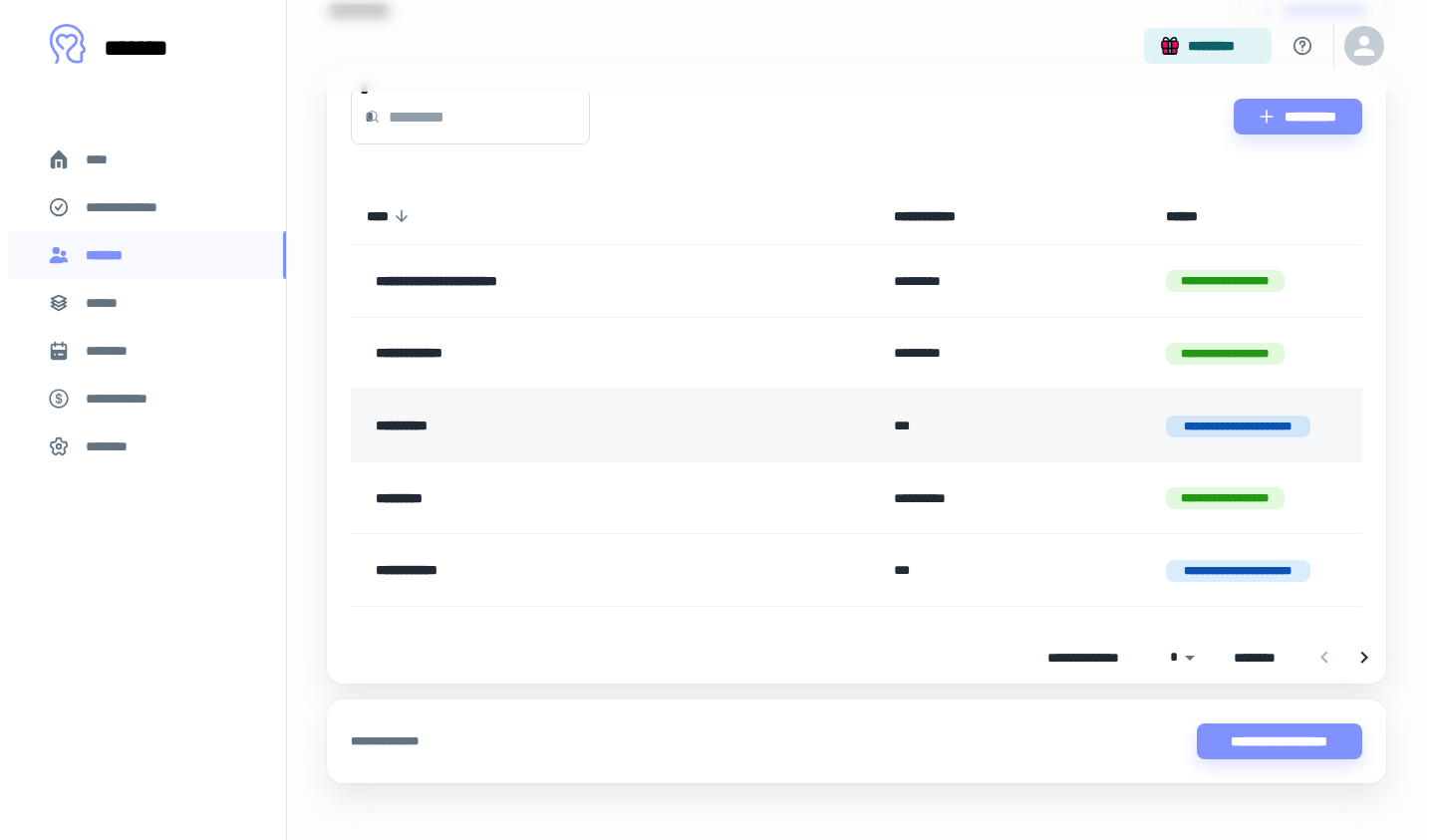 scroll, scrollTop: 0, scrollLeft: 0, axis: both 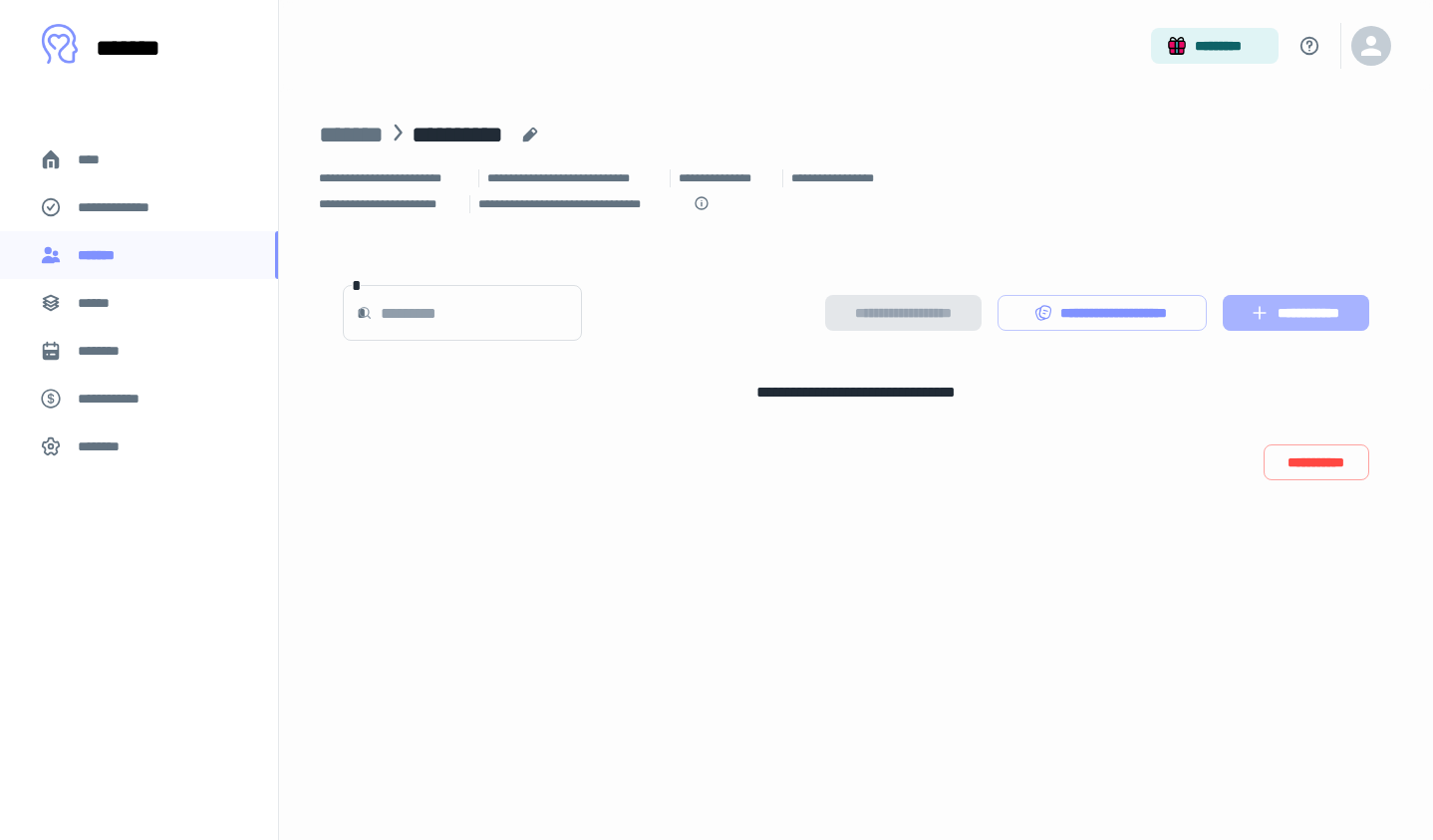 click on "**********" at bounding box center (1295, 313) 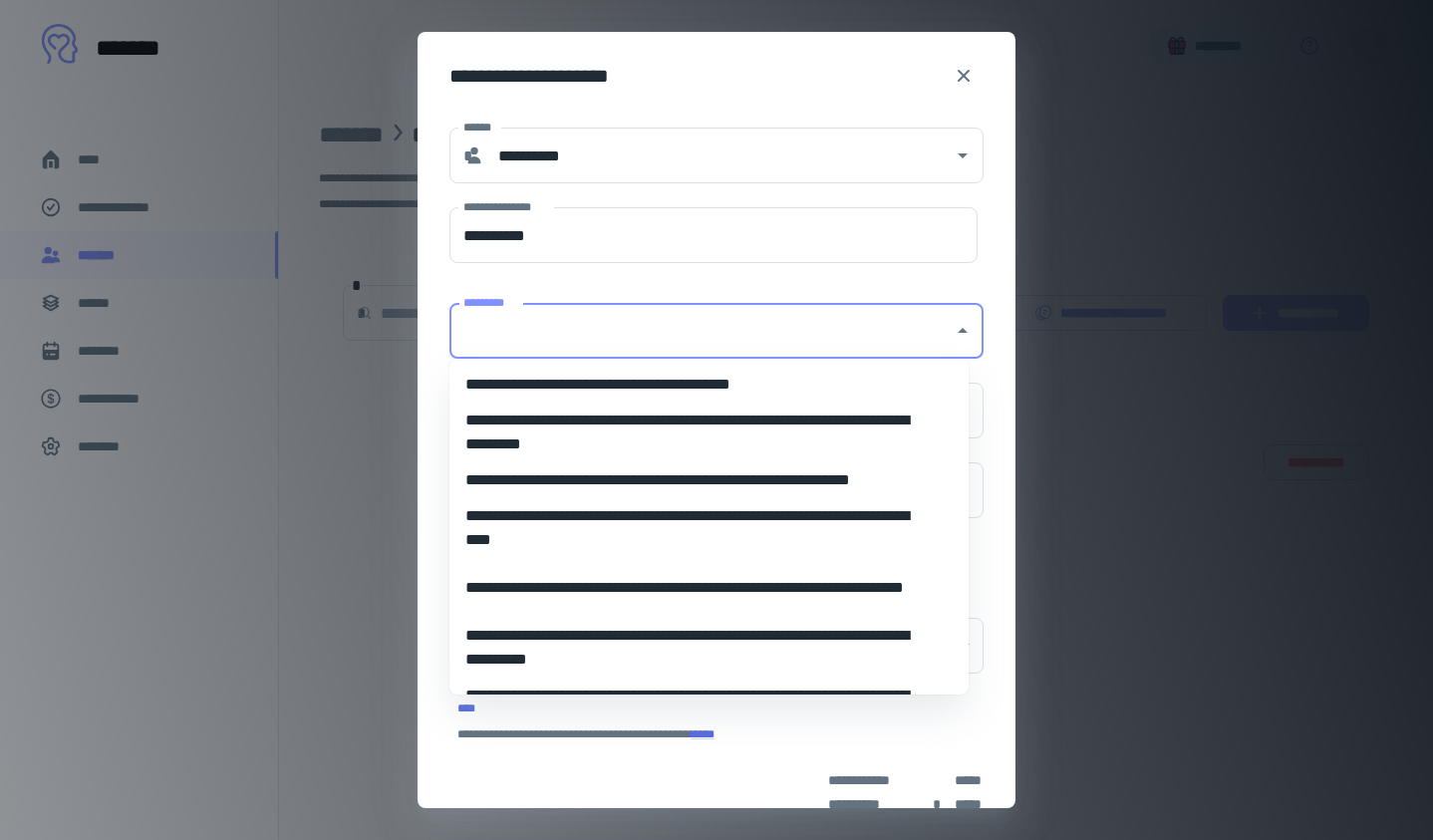 click on "*********" at bounding box center [702, 331] 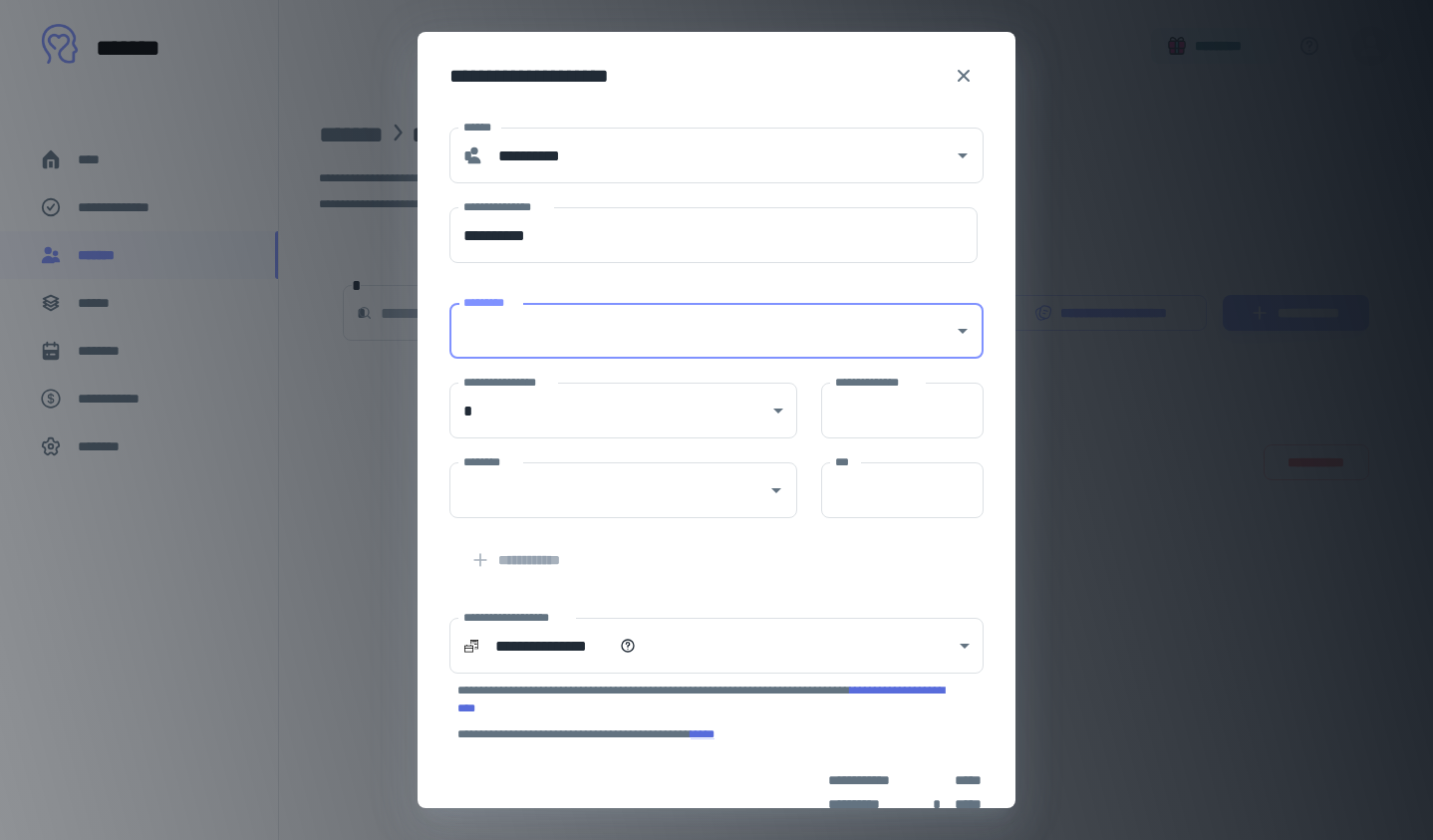 paste on "**********" 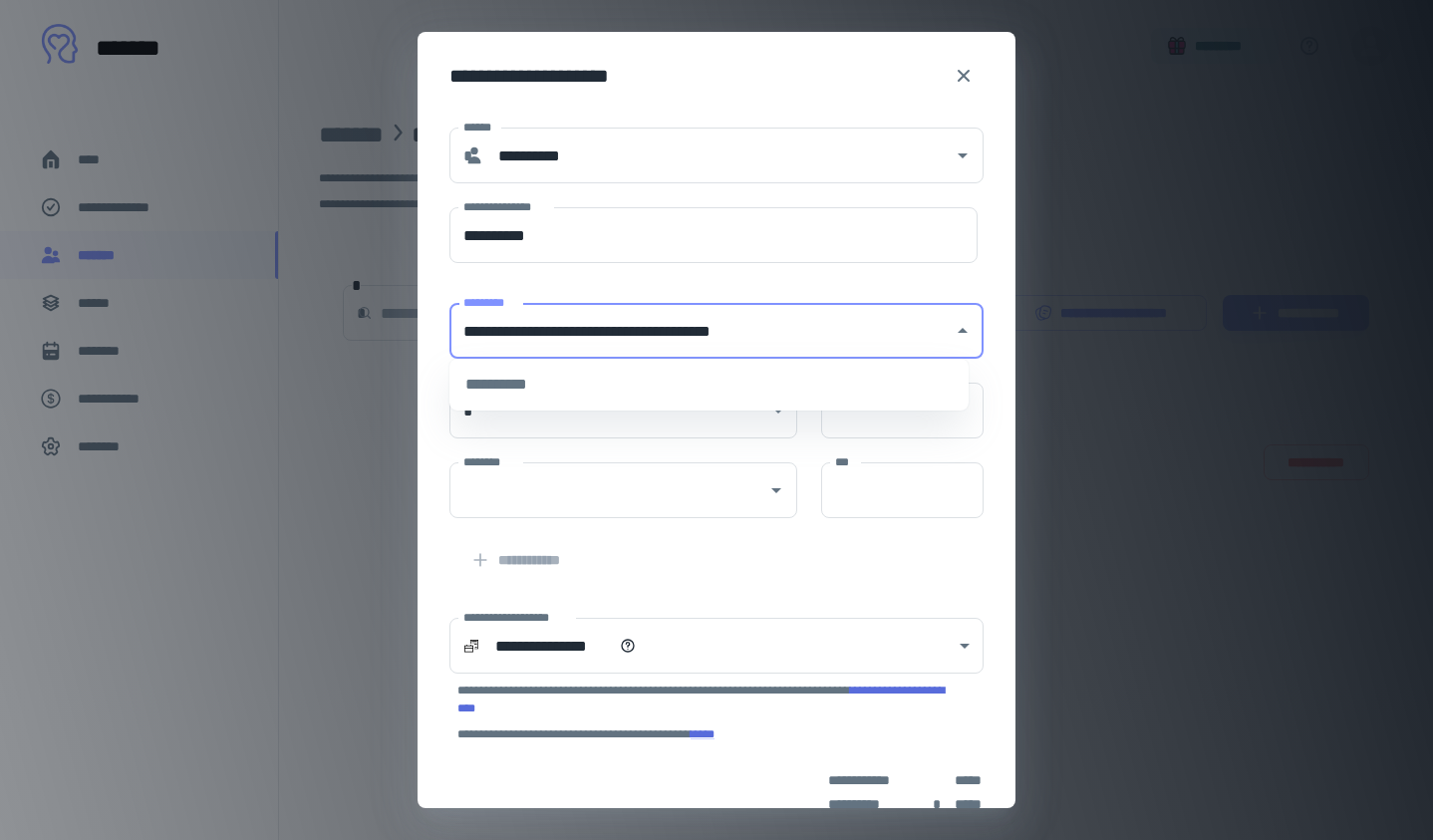 drag, startPoint x: 514, startPoint y: 328, endPoint x: 763, endPoint y: 344, distance: 249.51353 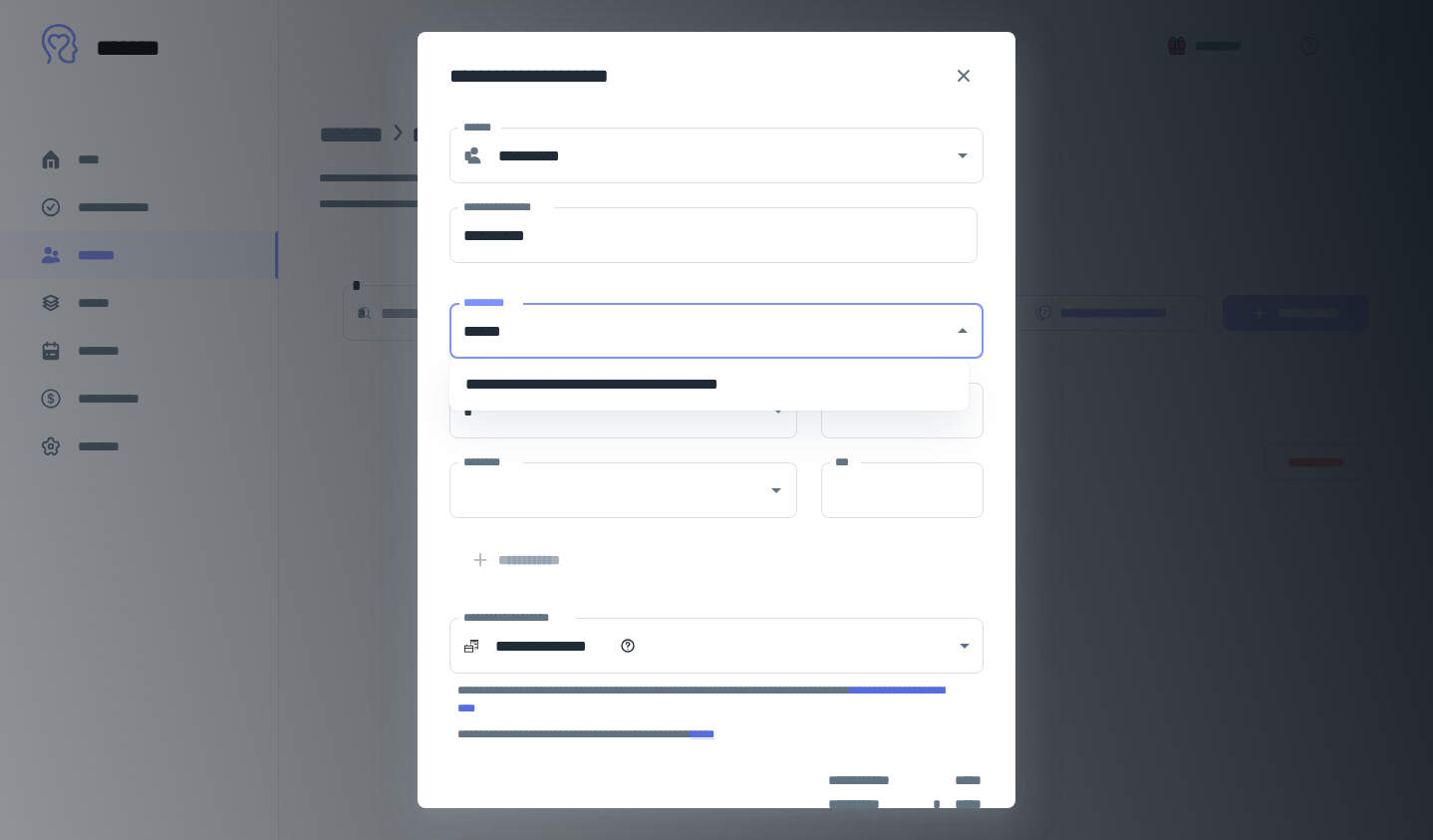 click on "**********" at bounding box center (709, 385) 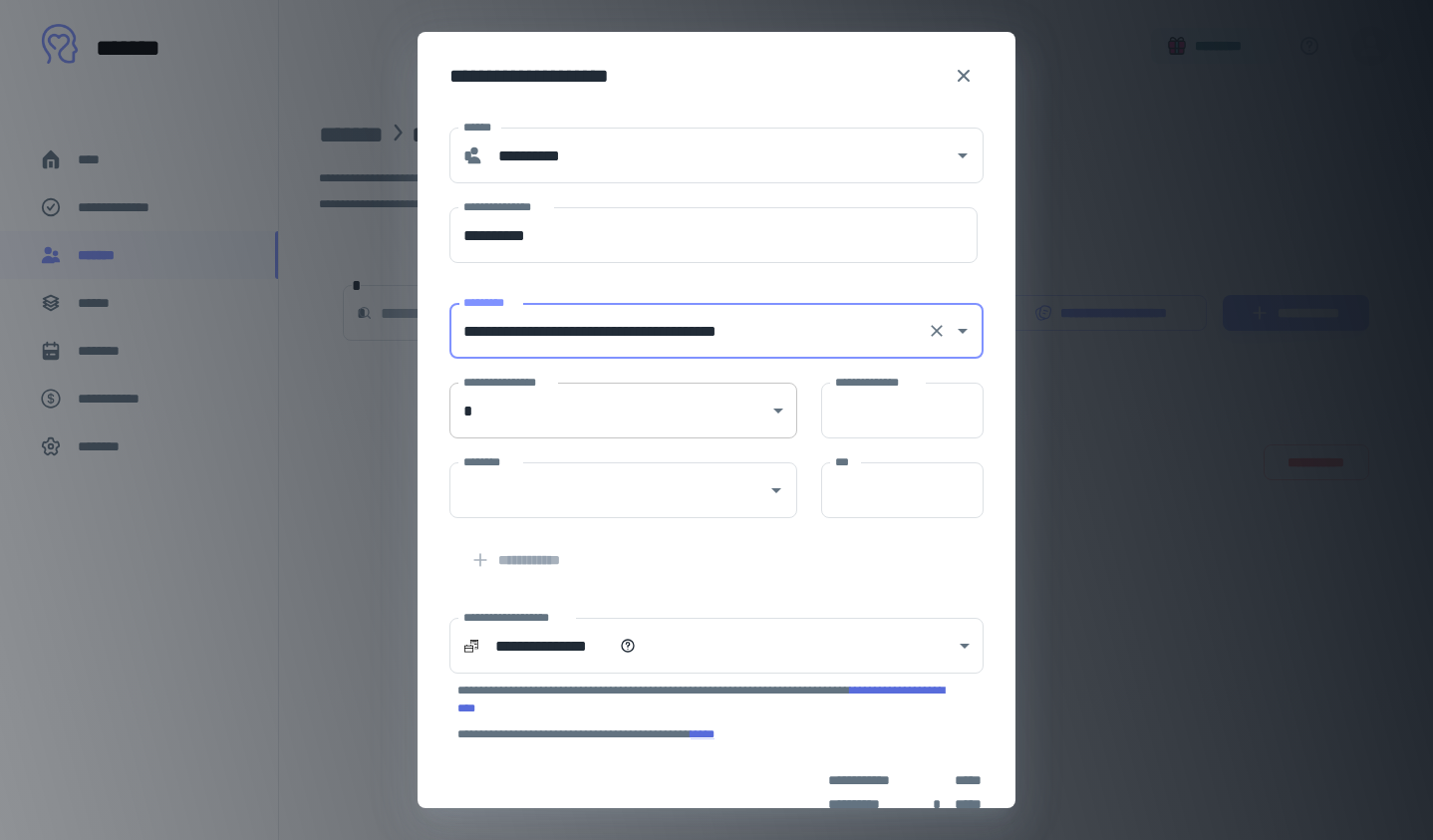 type on "**********" 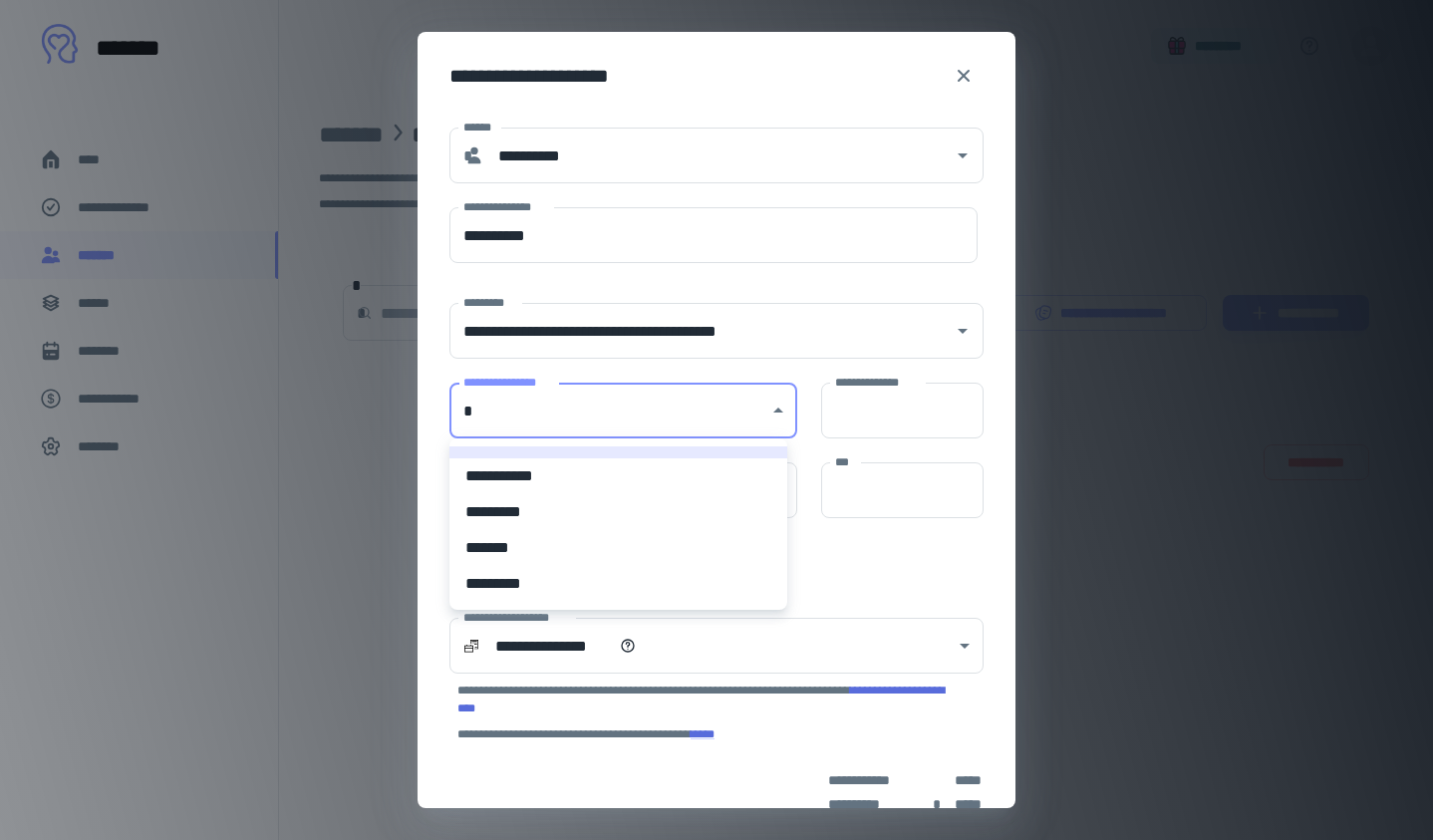 click on "**********" at bounding box center [716, 420] 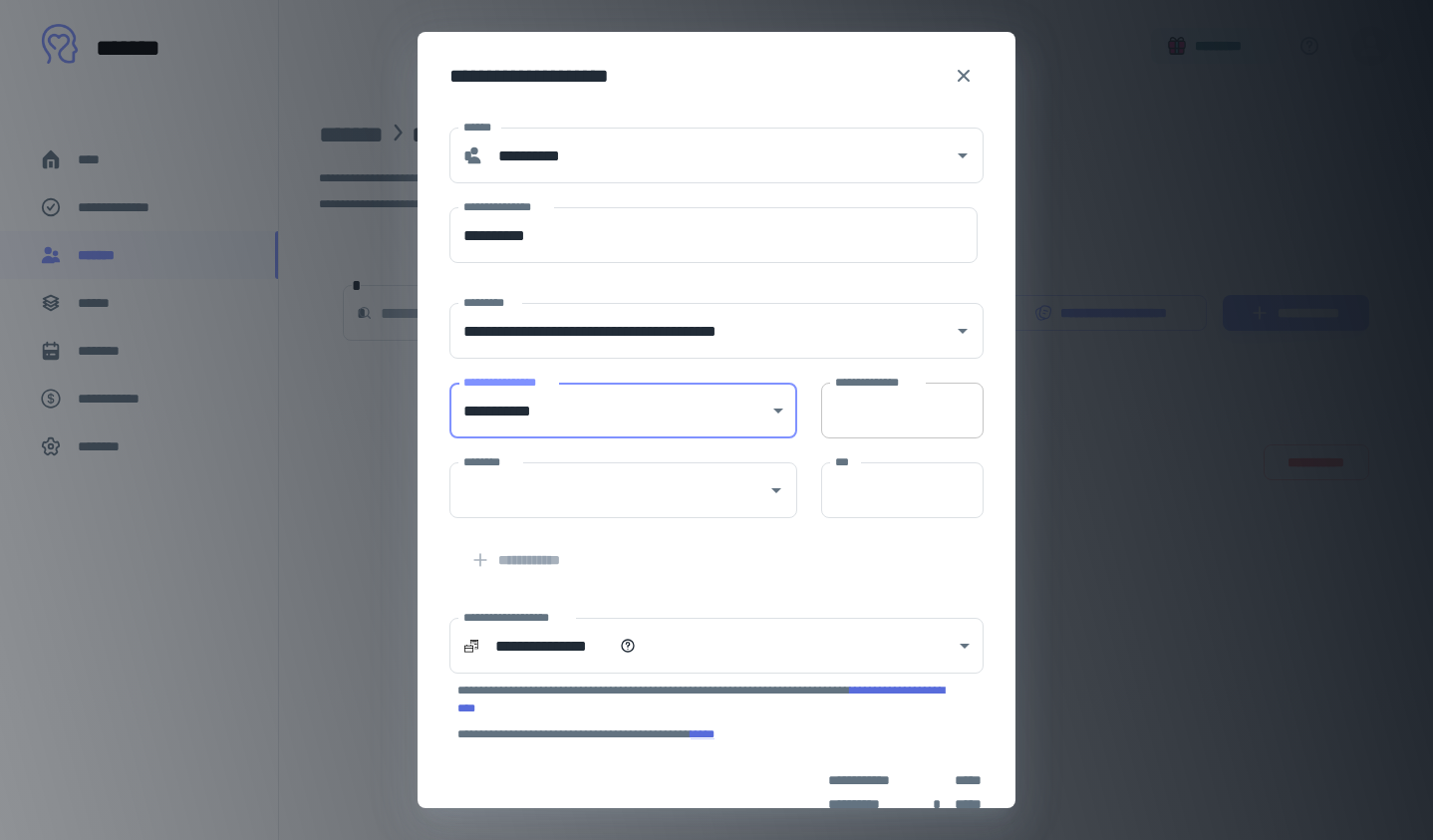 click on "**********" at bounding box center (902, 411) 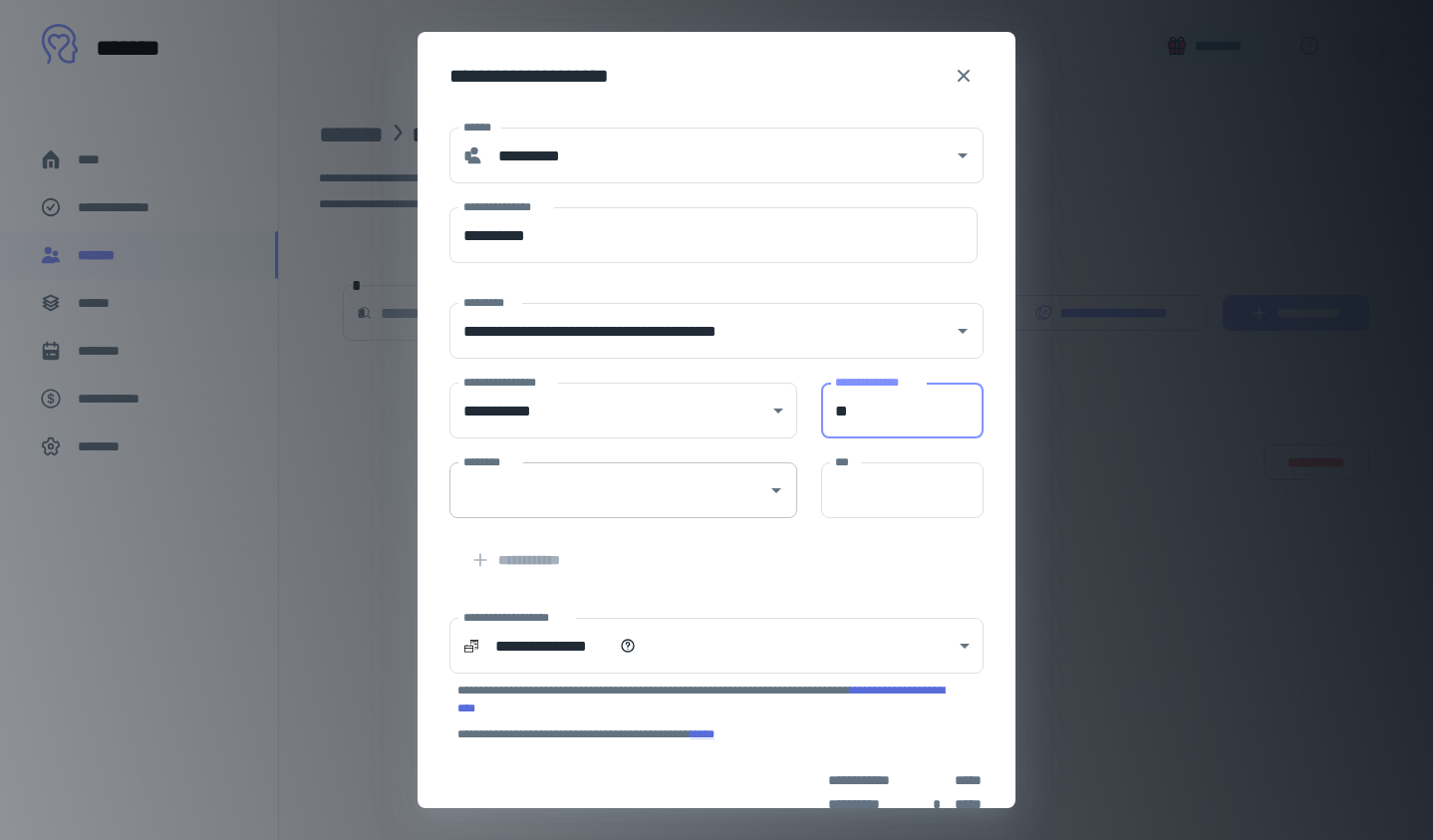 type on "**" 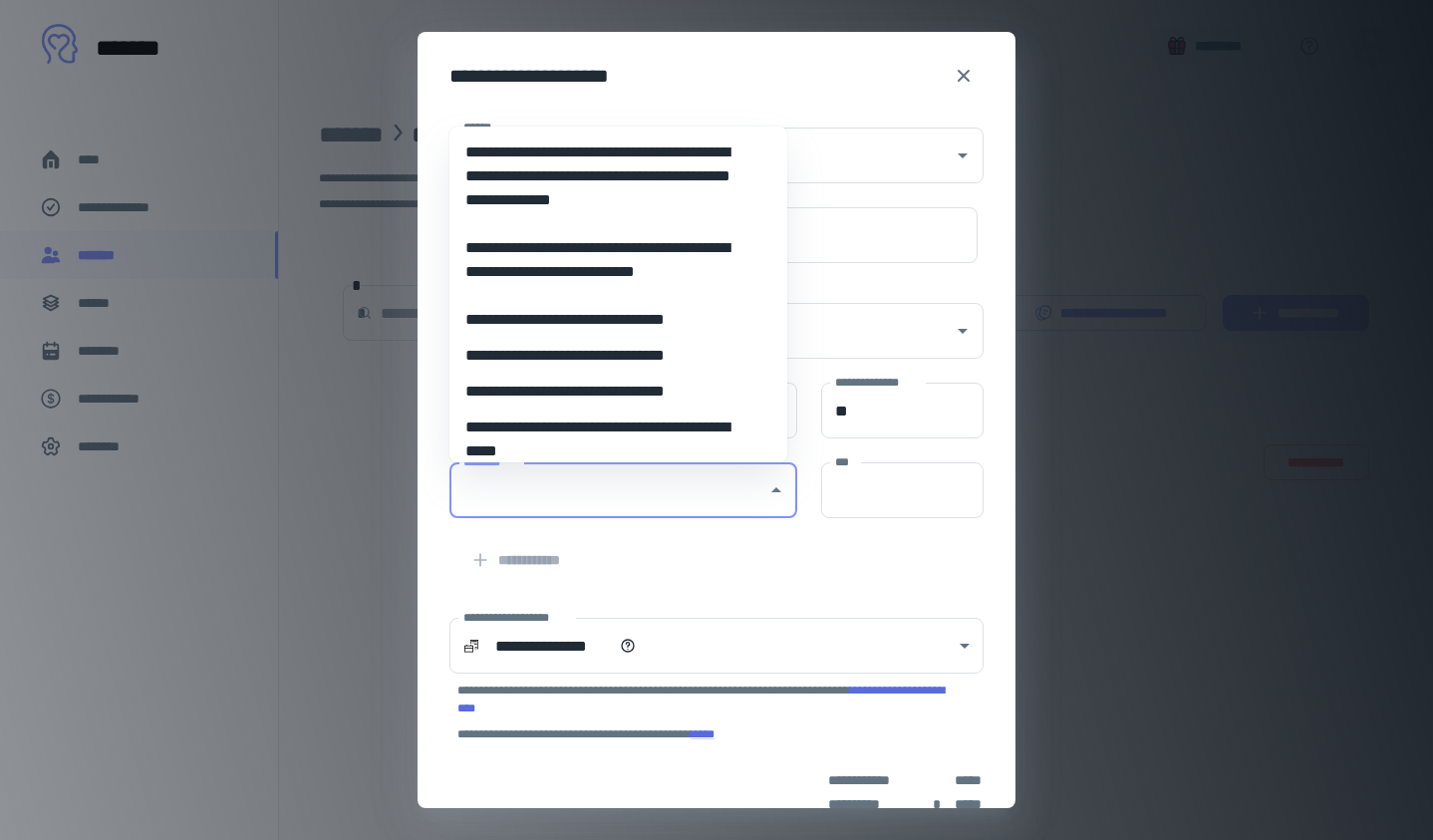 click on "**********" at bounding box center [611, 260] 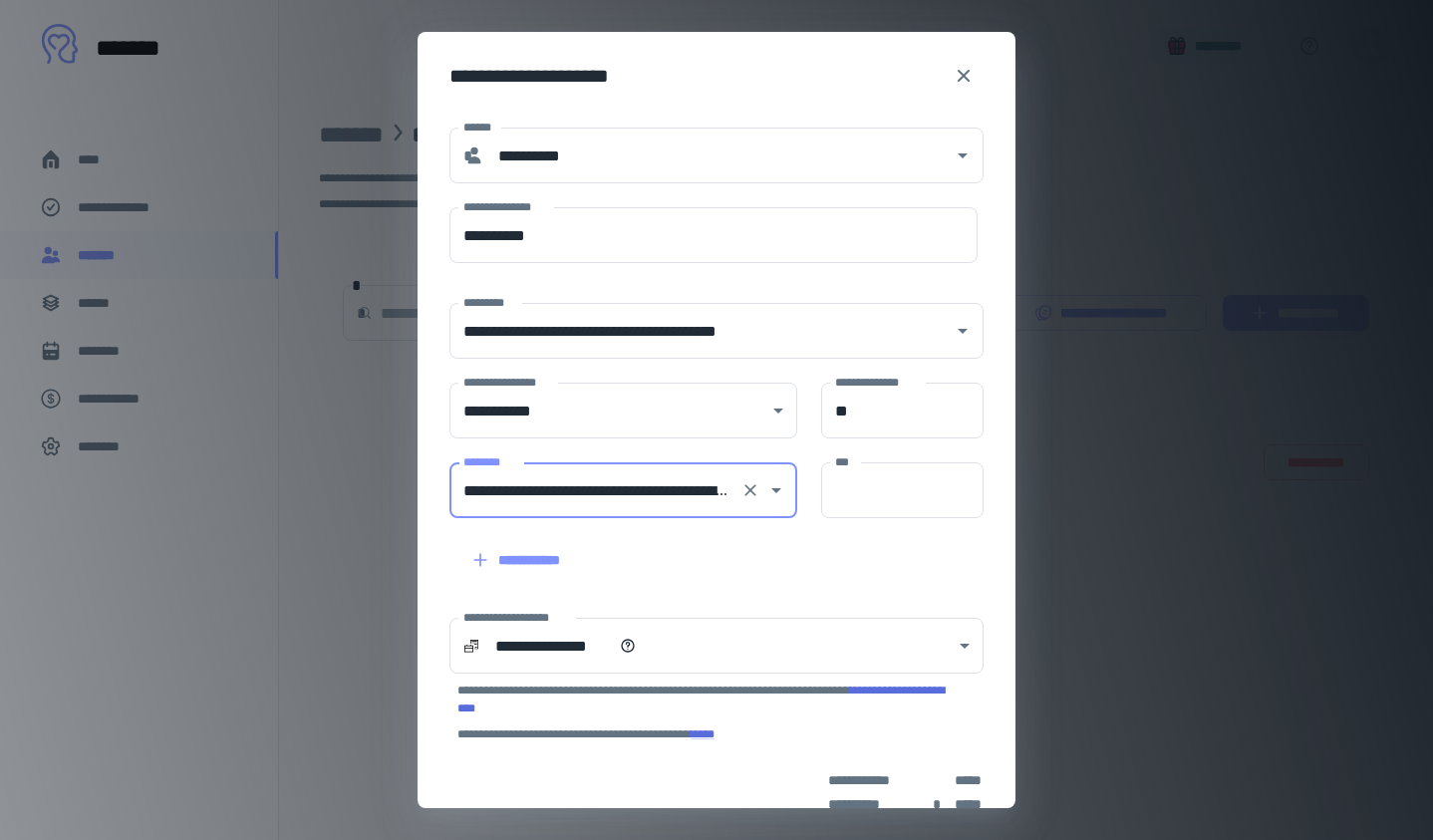 click on "**********" at bounding box center [595, 490] 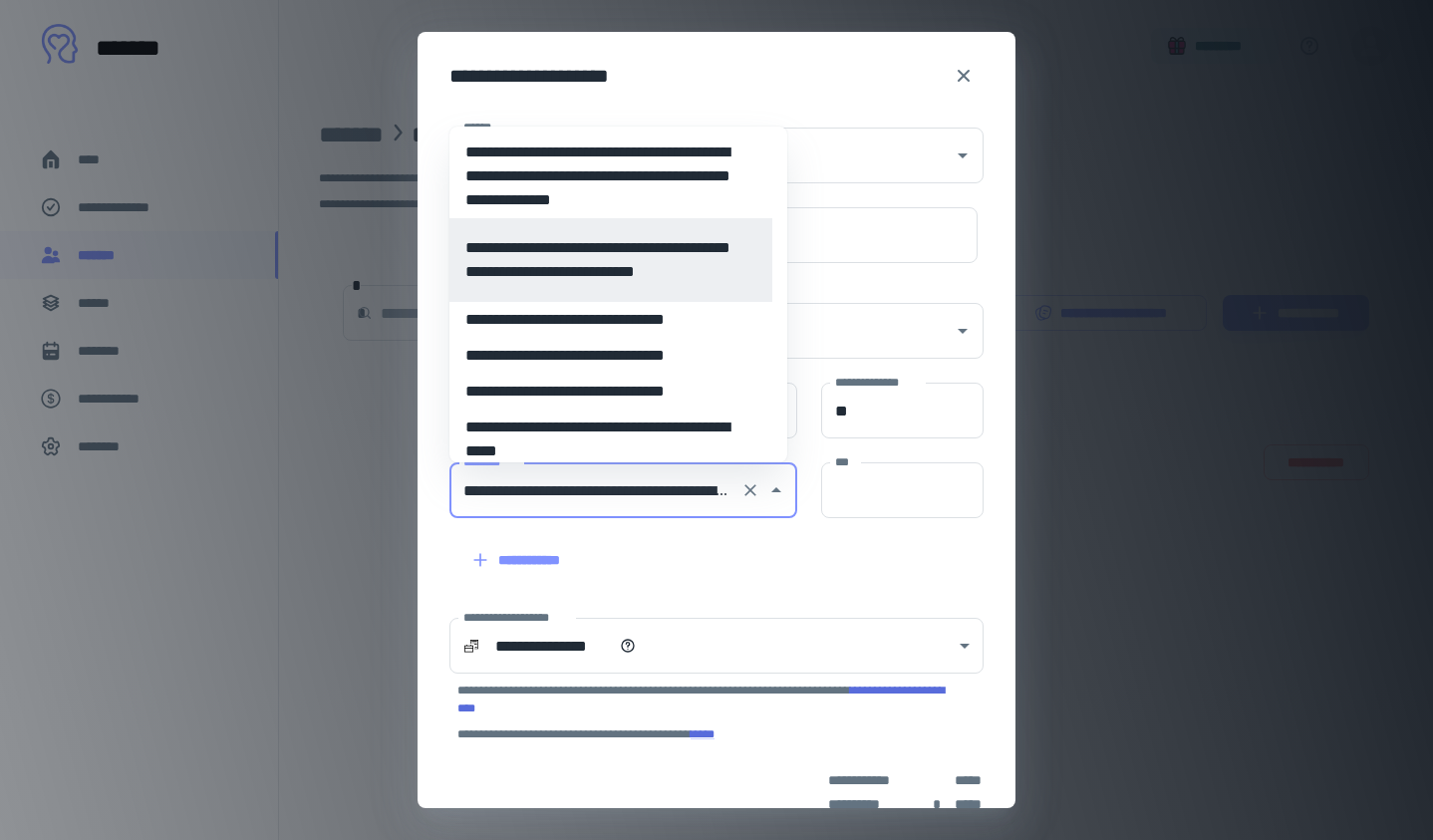click on "**********" at bounding box center [595, 490] 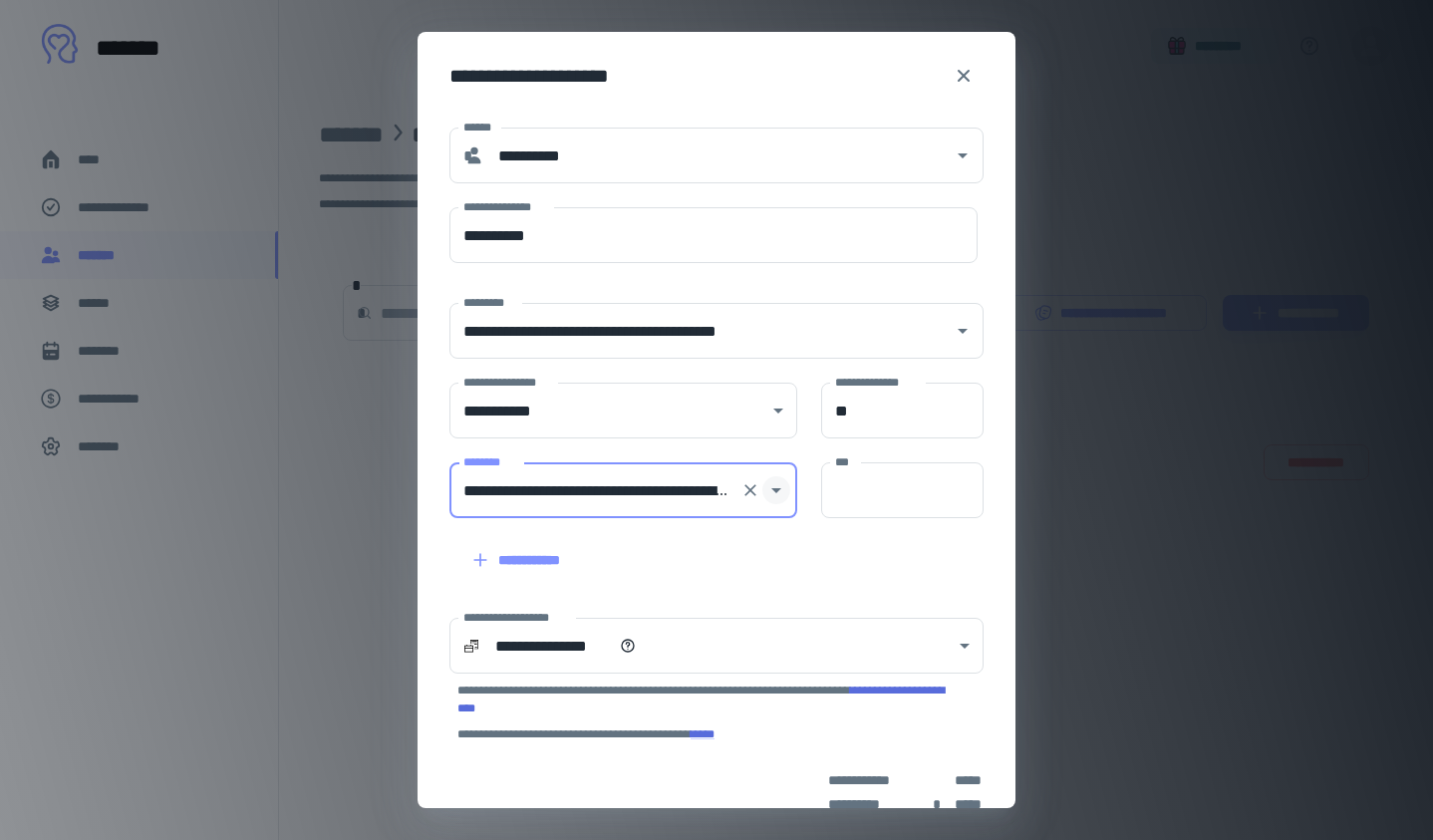 click 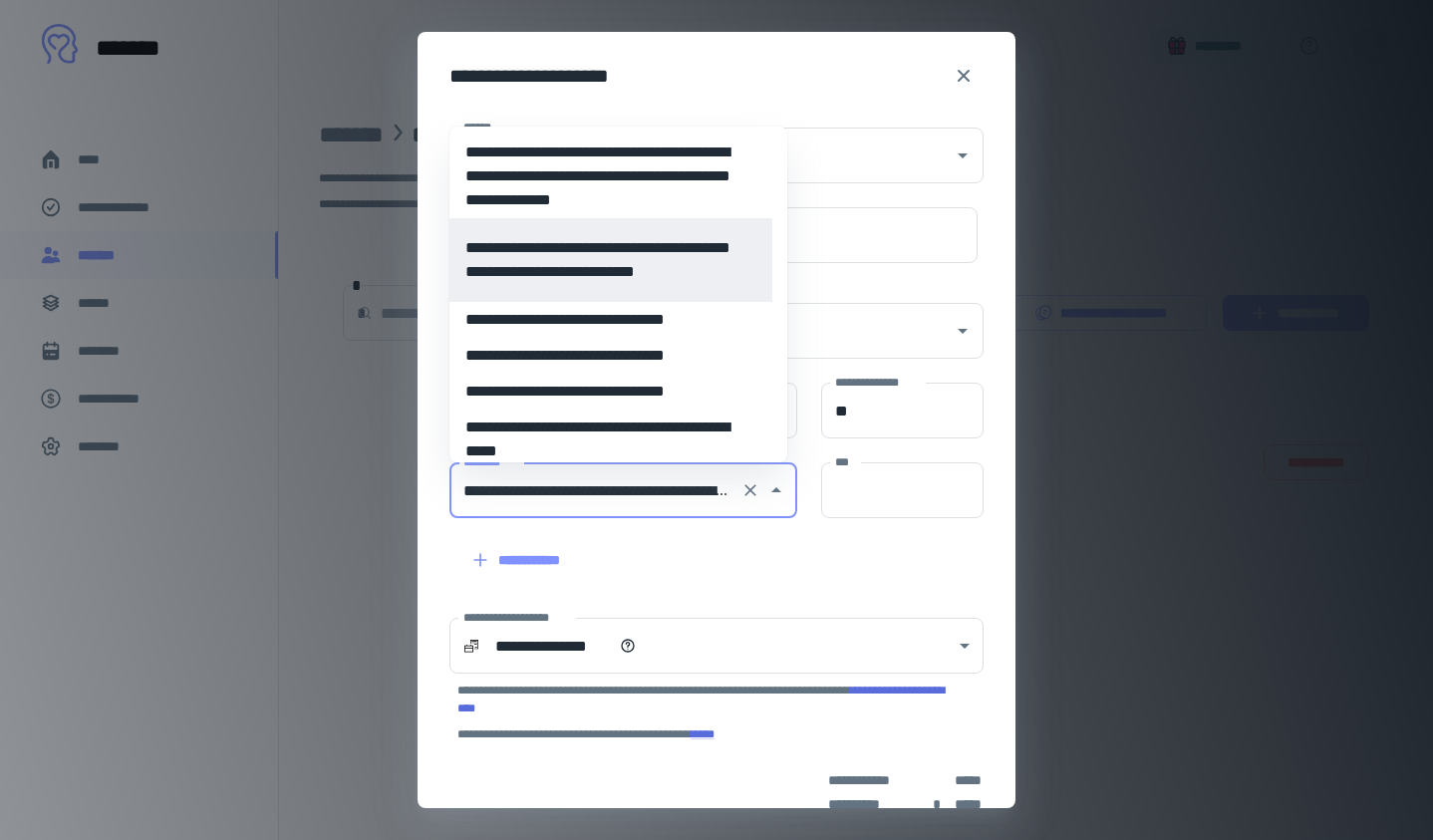 paste 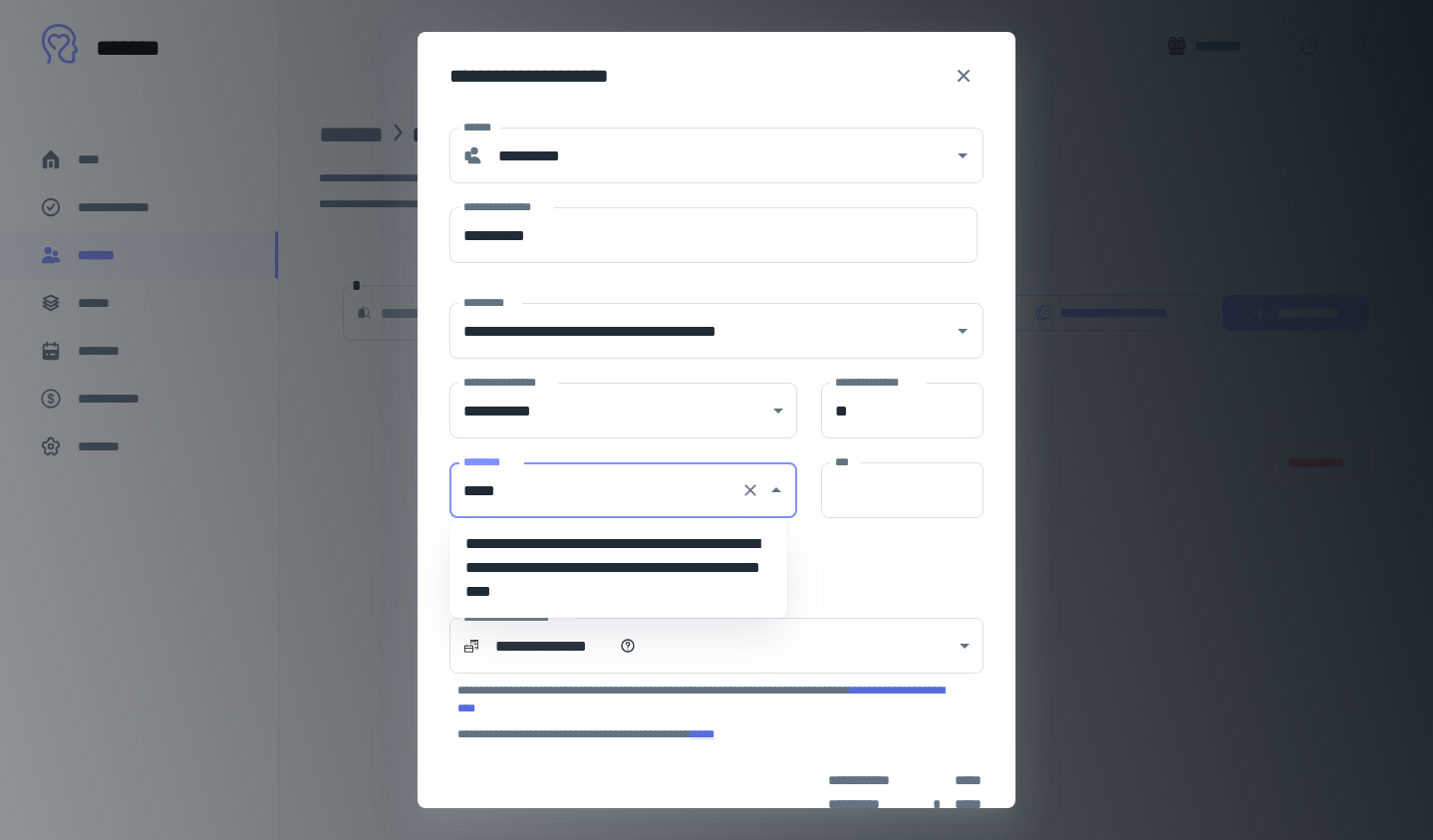 click on "**********" at bounding box center [618, 568] 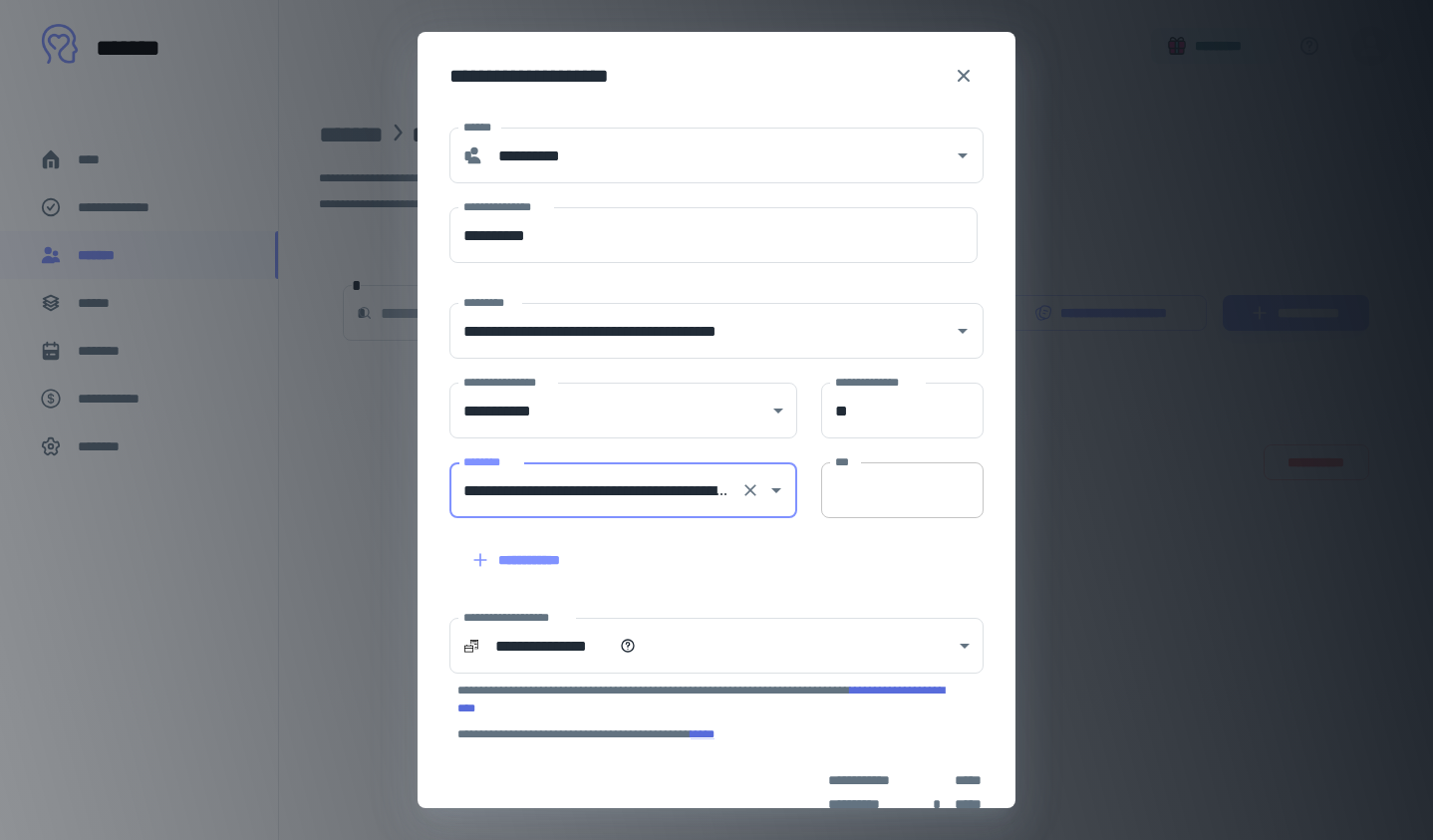type on "**********" 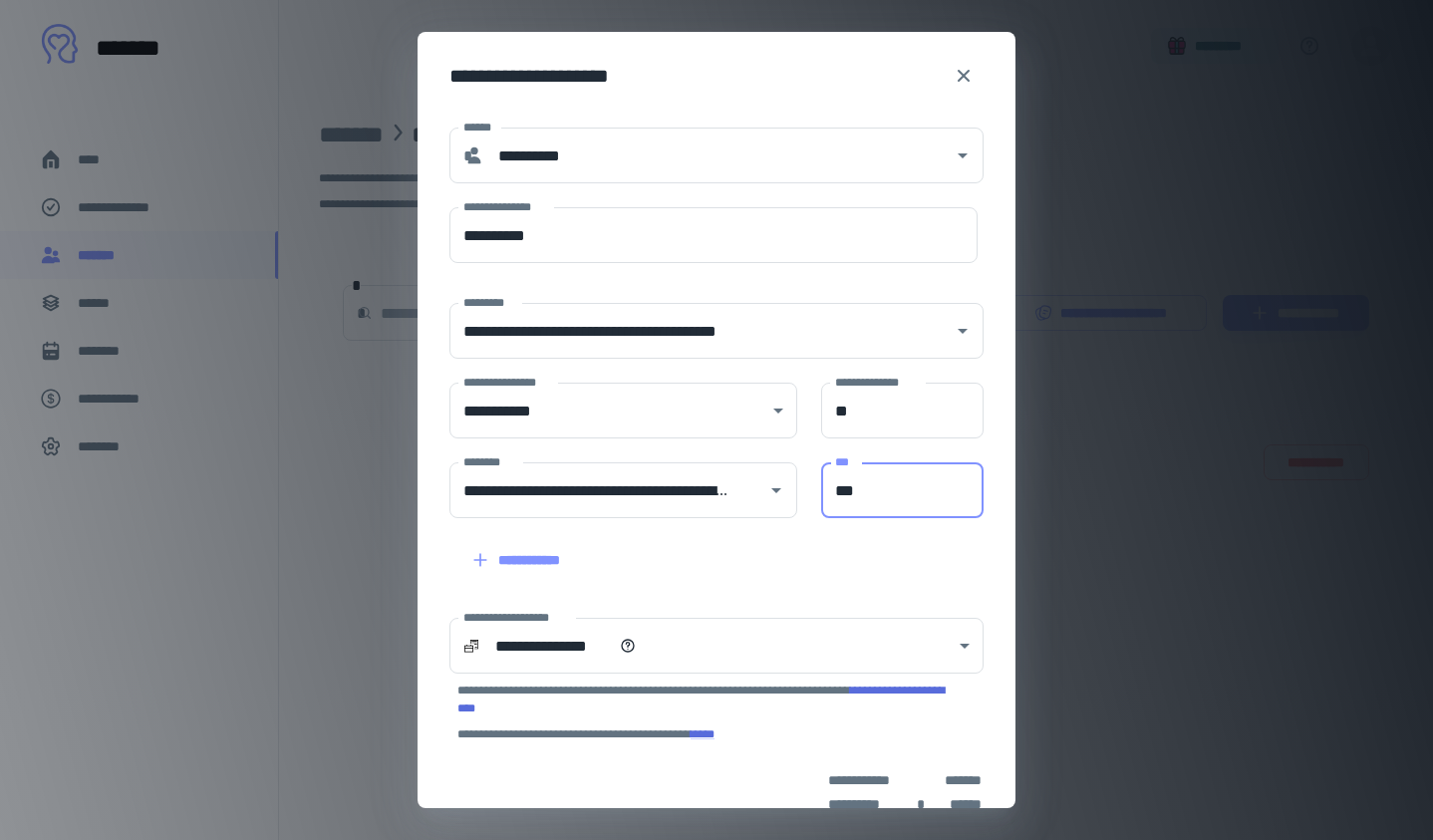 type on "***" 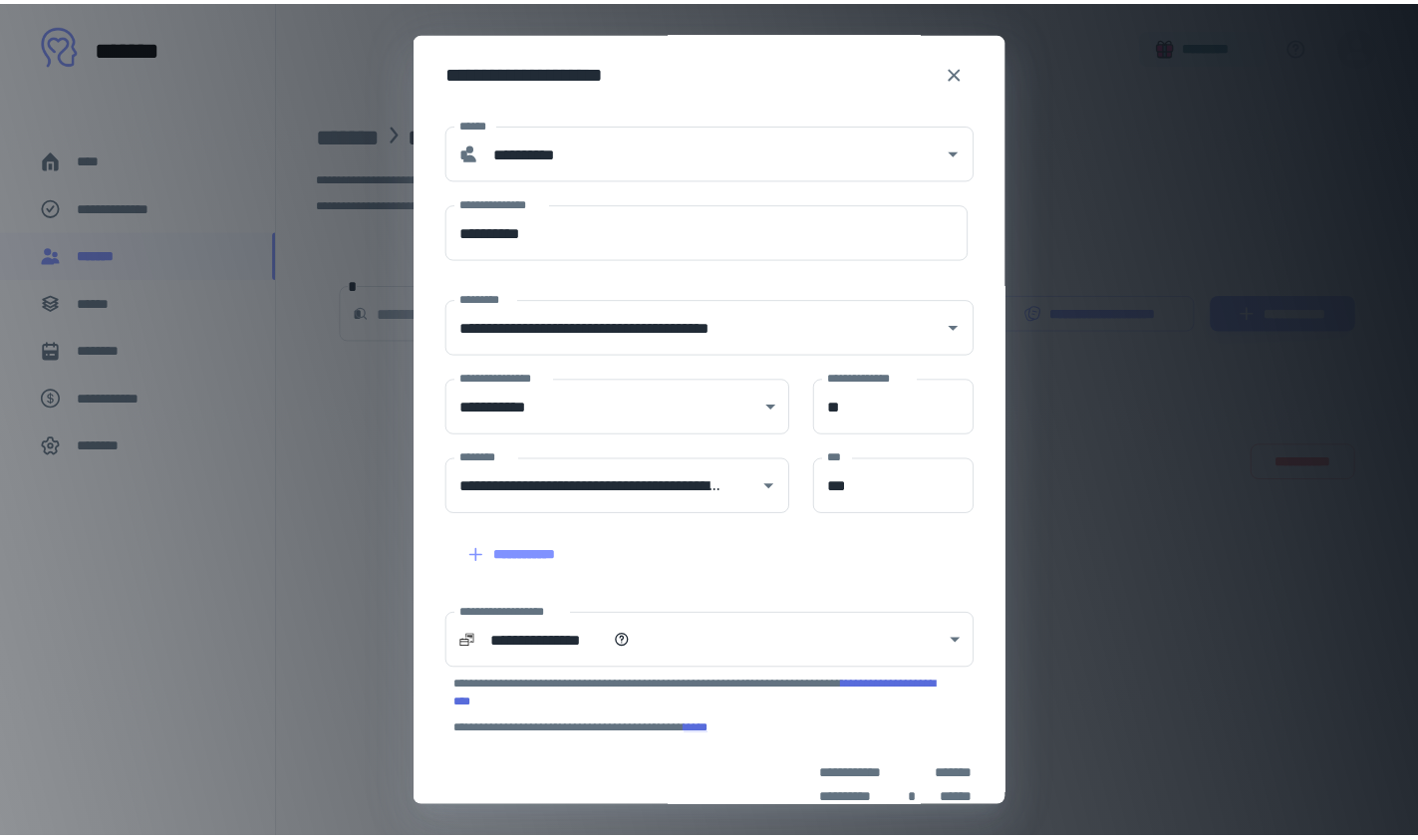 scroll, scrollTop: 192, scrollLeft: 0, axis: vertical 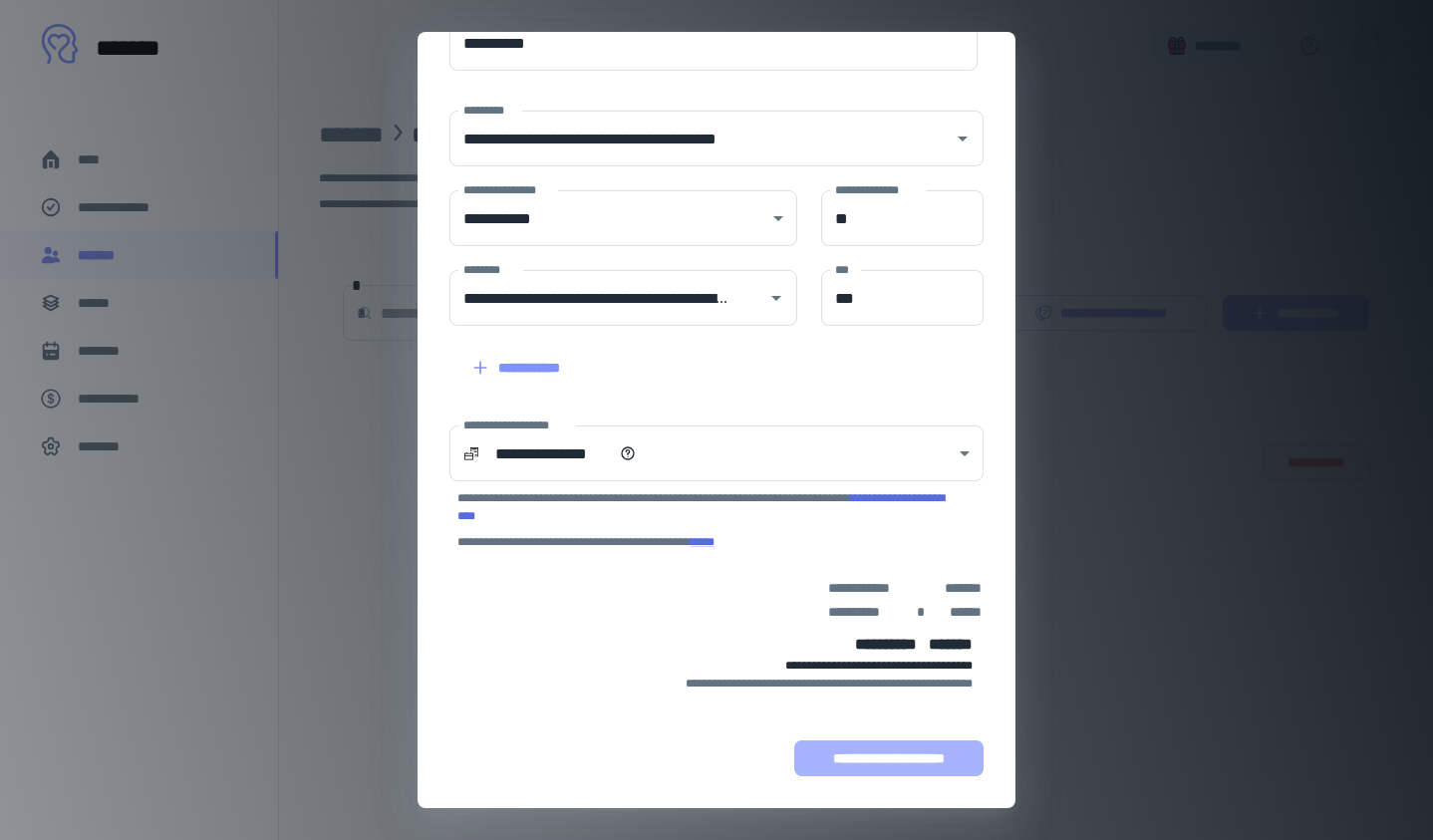 click on "**********" at bounding box center (889, 758) 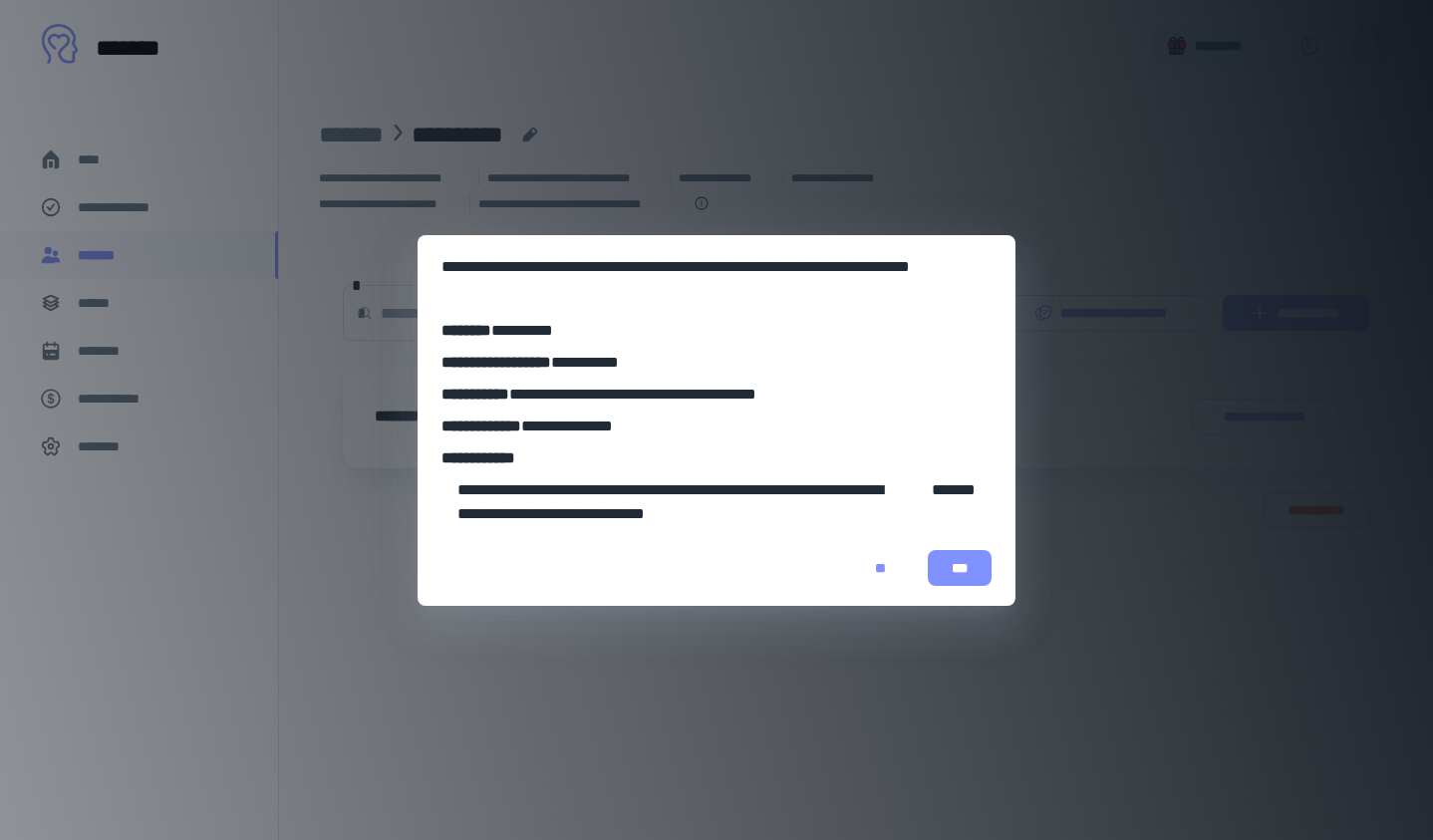 click on "***" at bounding box center [960, 568] 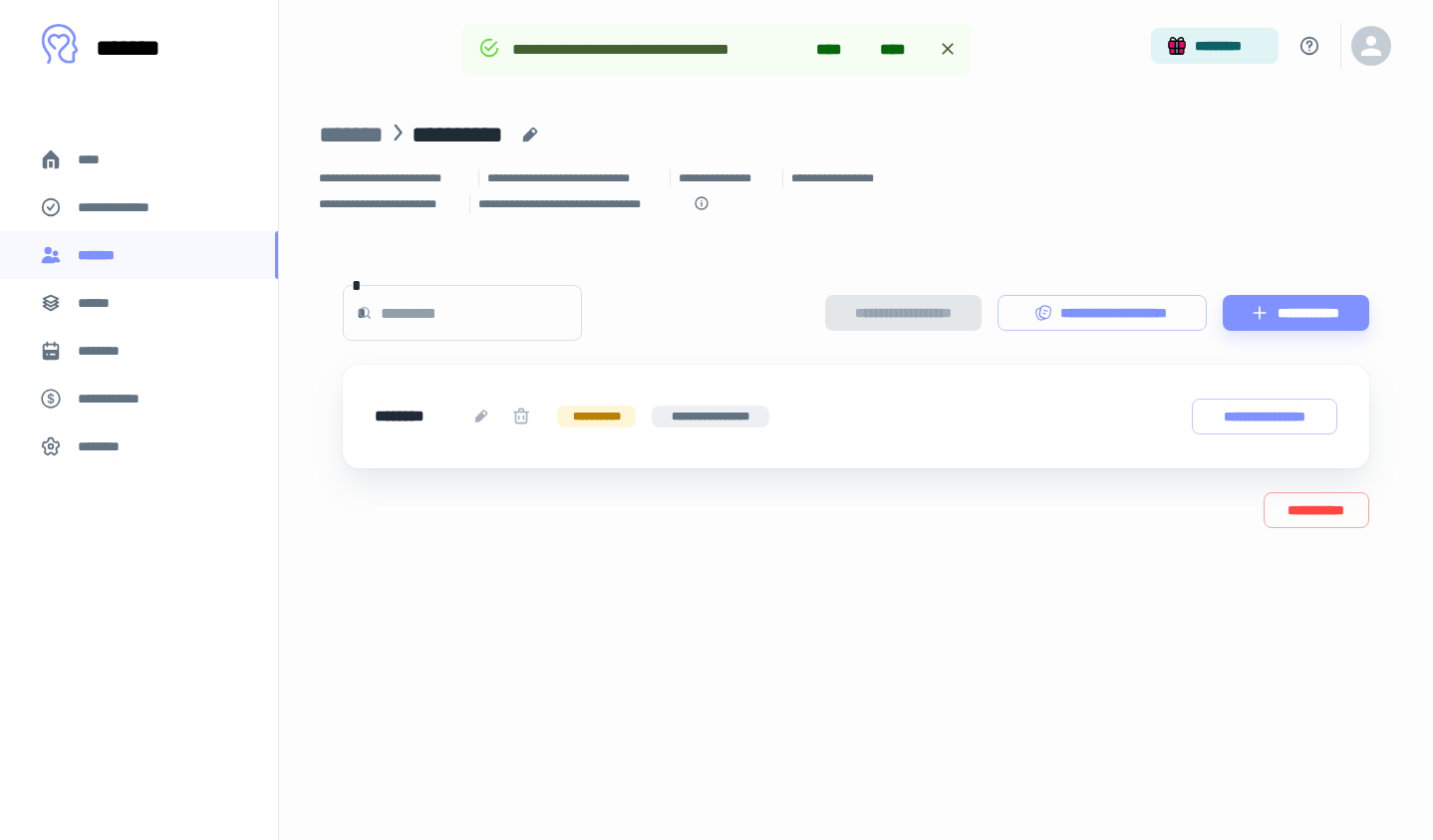 click on "****" at bounding box center [139, 159] 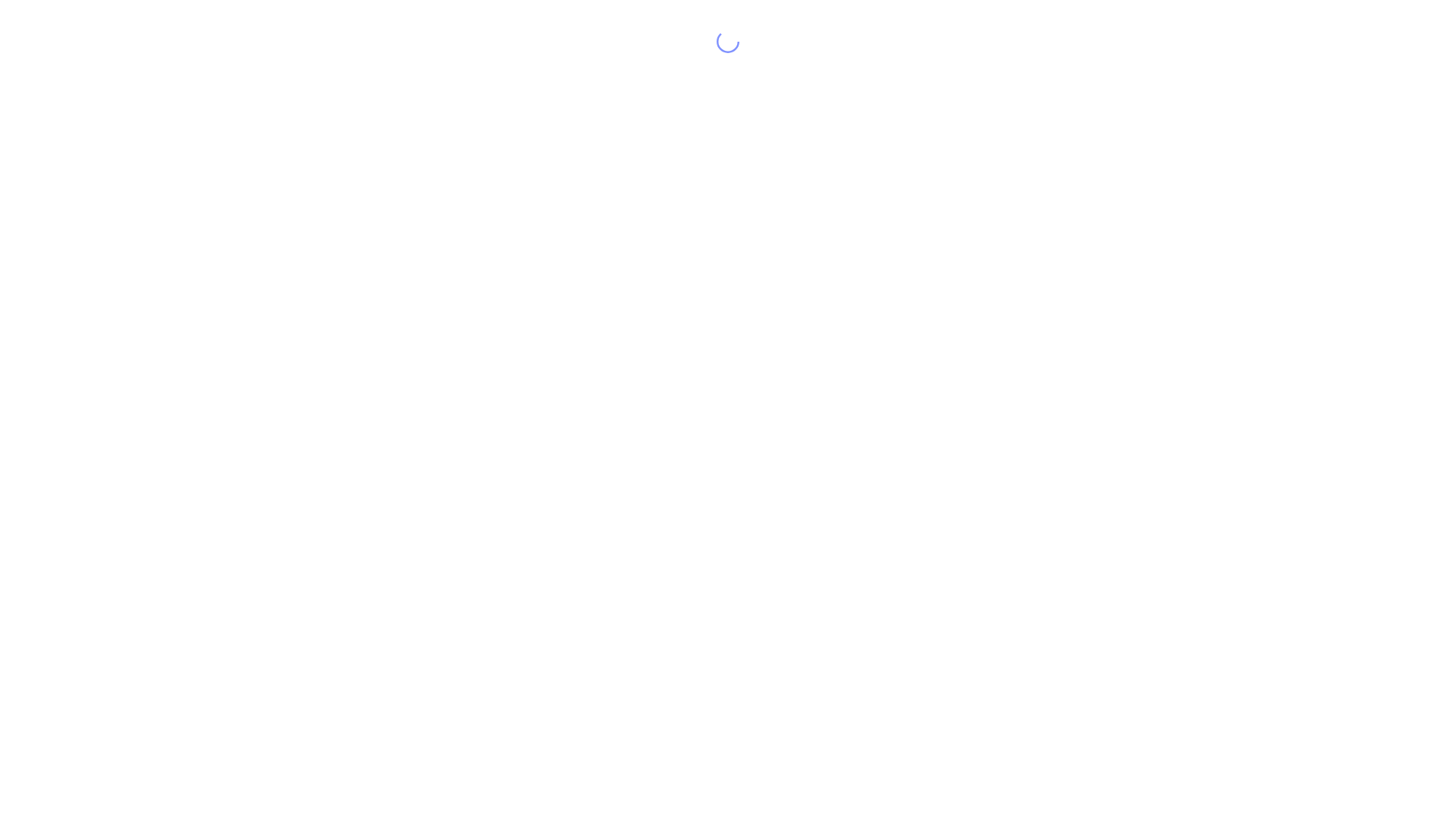 scroll, scrollTop: 0, scrollLeft: 0, axis: both 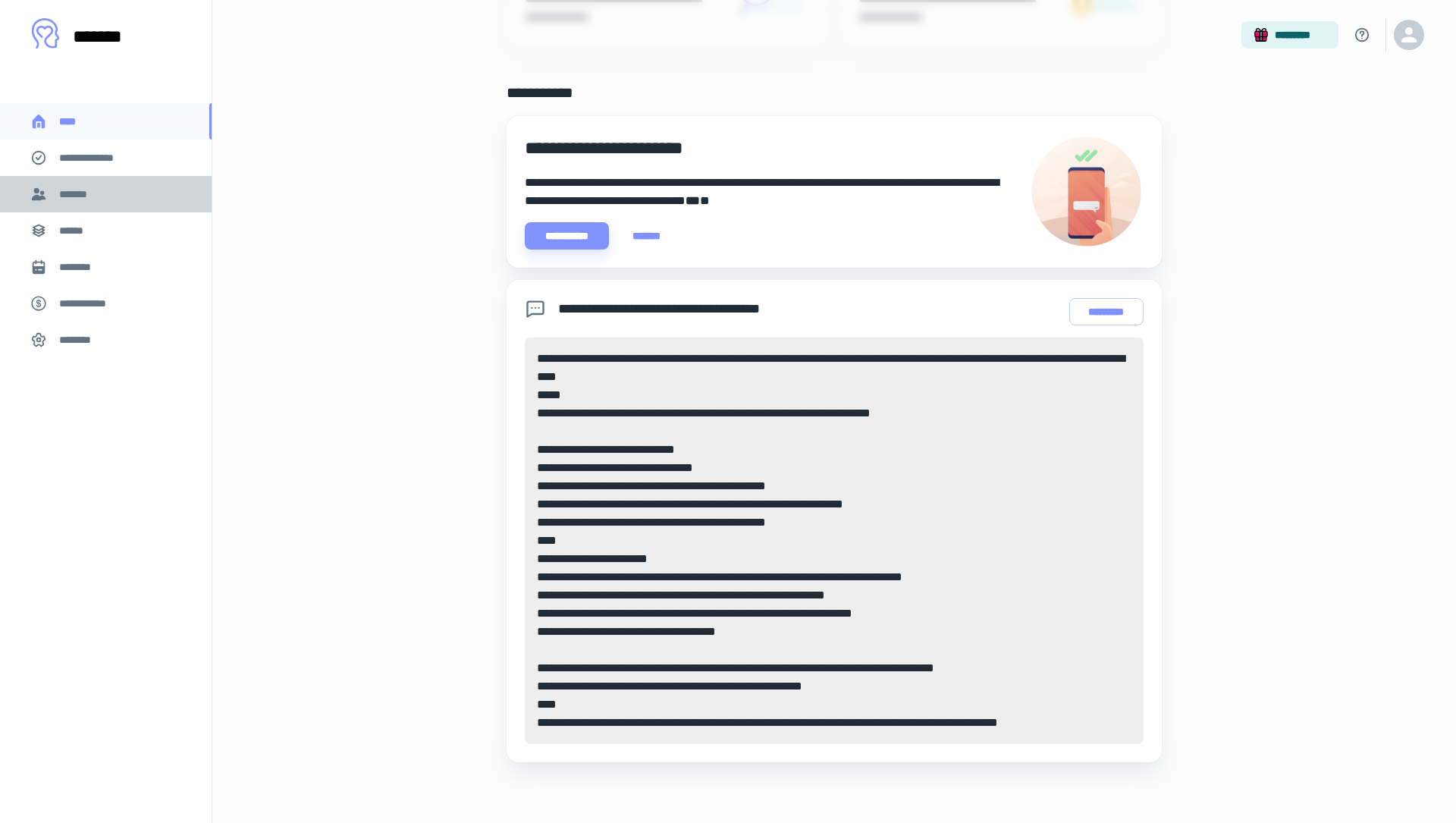 click on "*******" at bounding box center (105, 194) 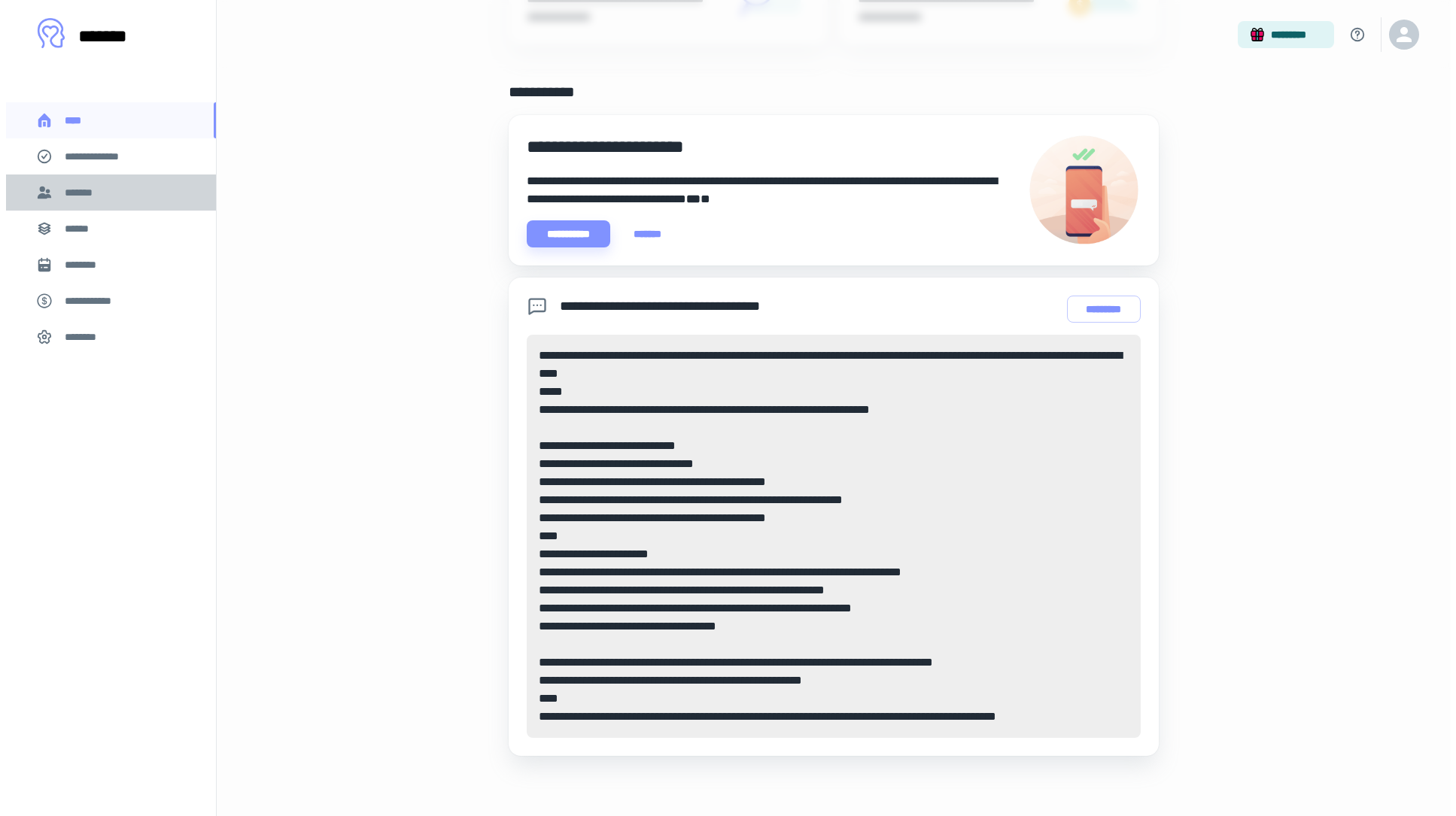 scroll, scrollTop: 0, scrollLeft: 0, axis: both 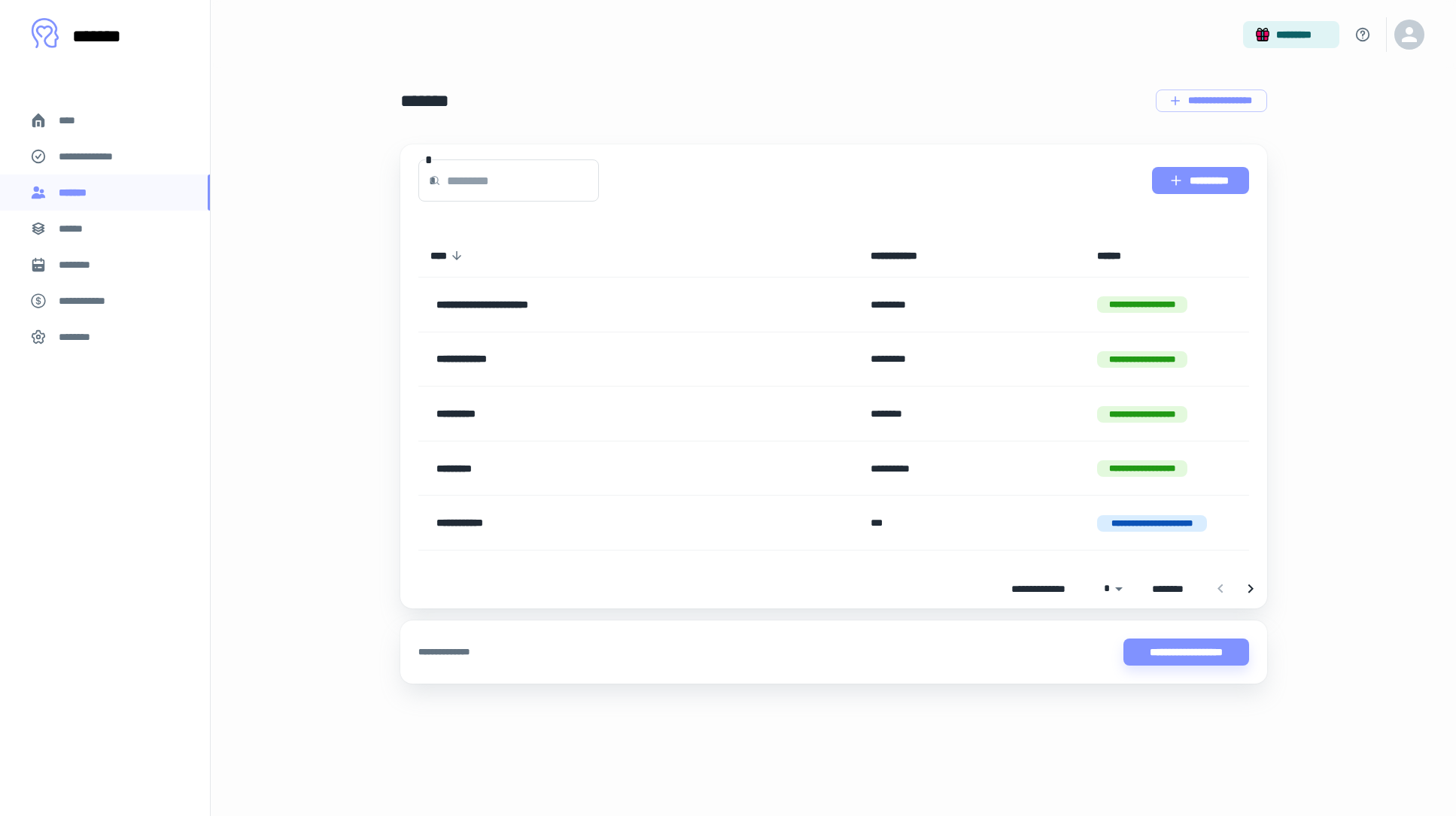 click 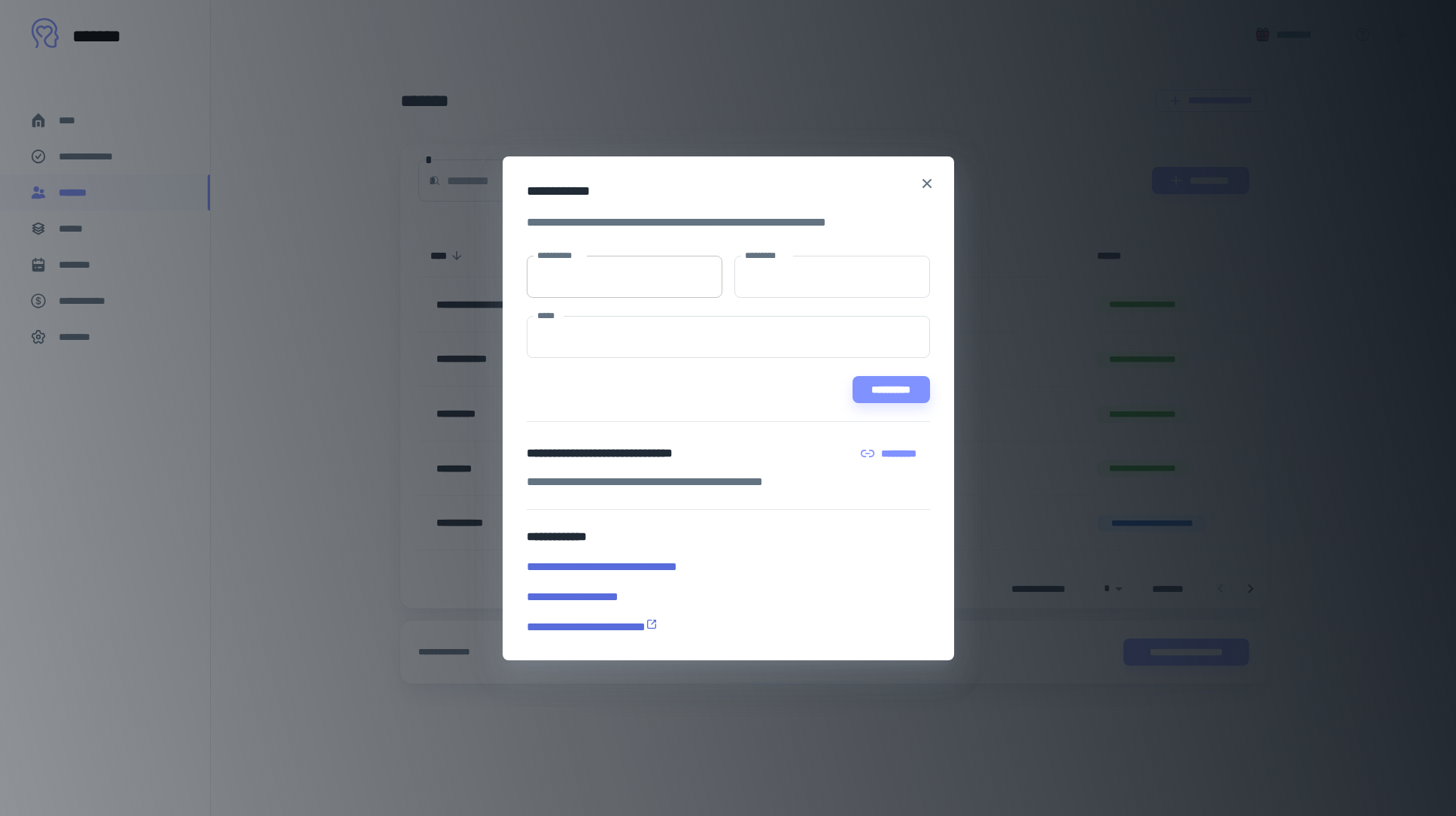 click on "**********" at bounding box center (625, 277) 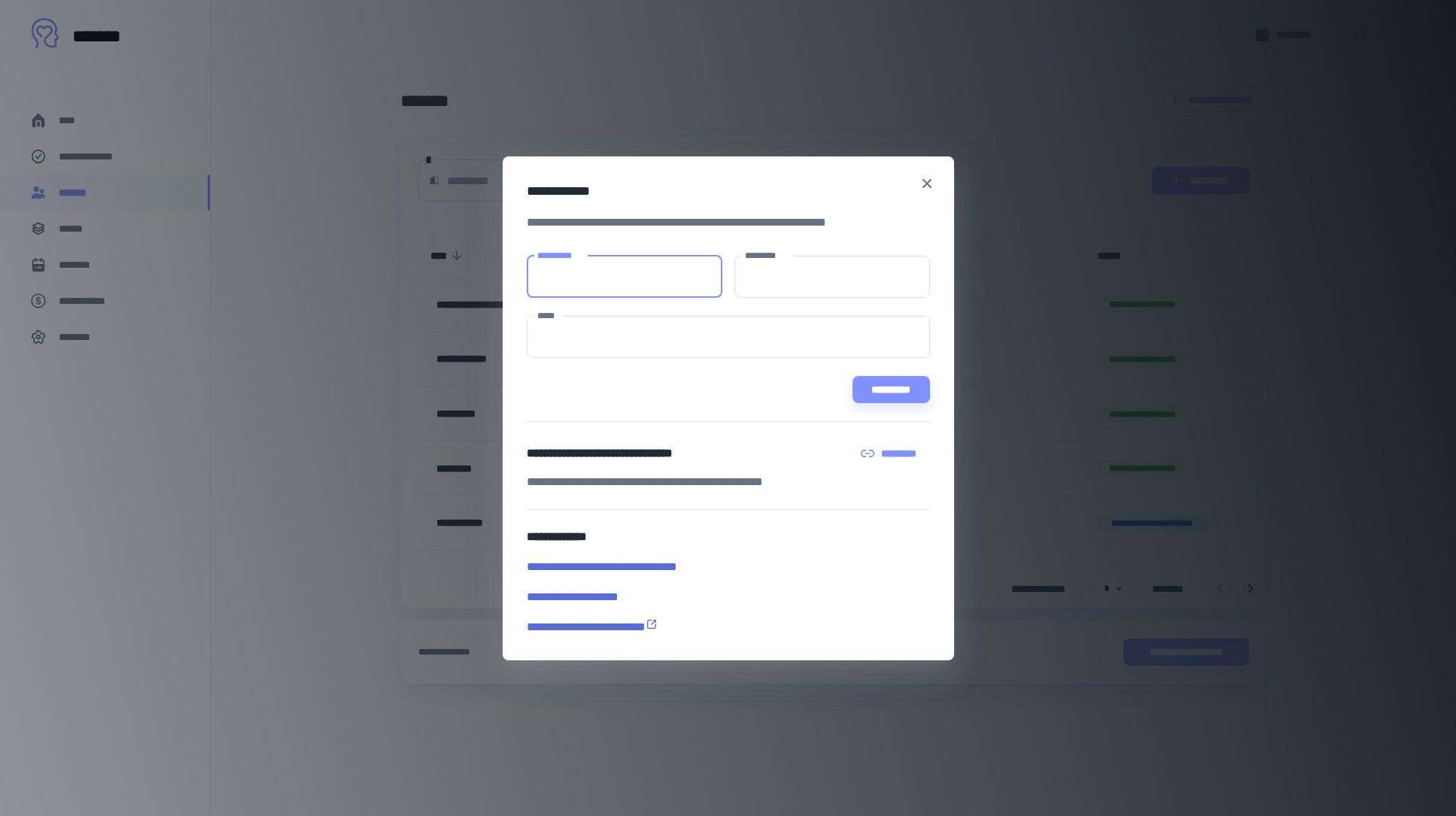 paste on "**********" 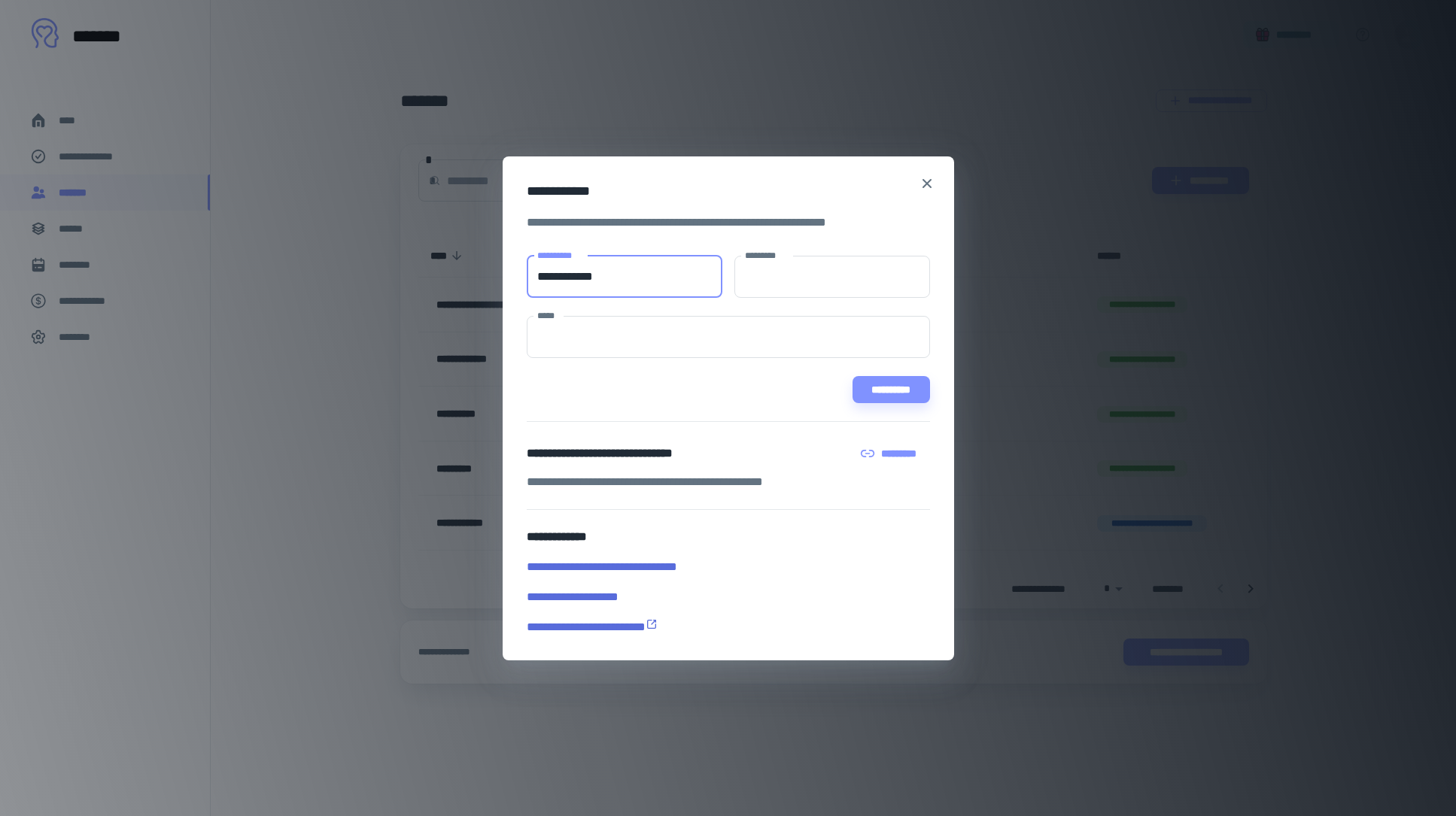 click on "**********" at bounding box center [625, 277] 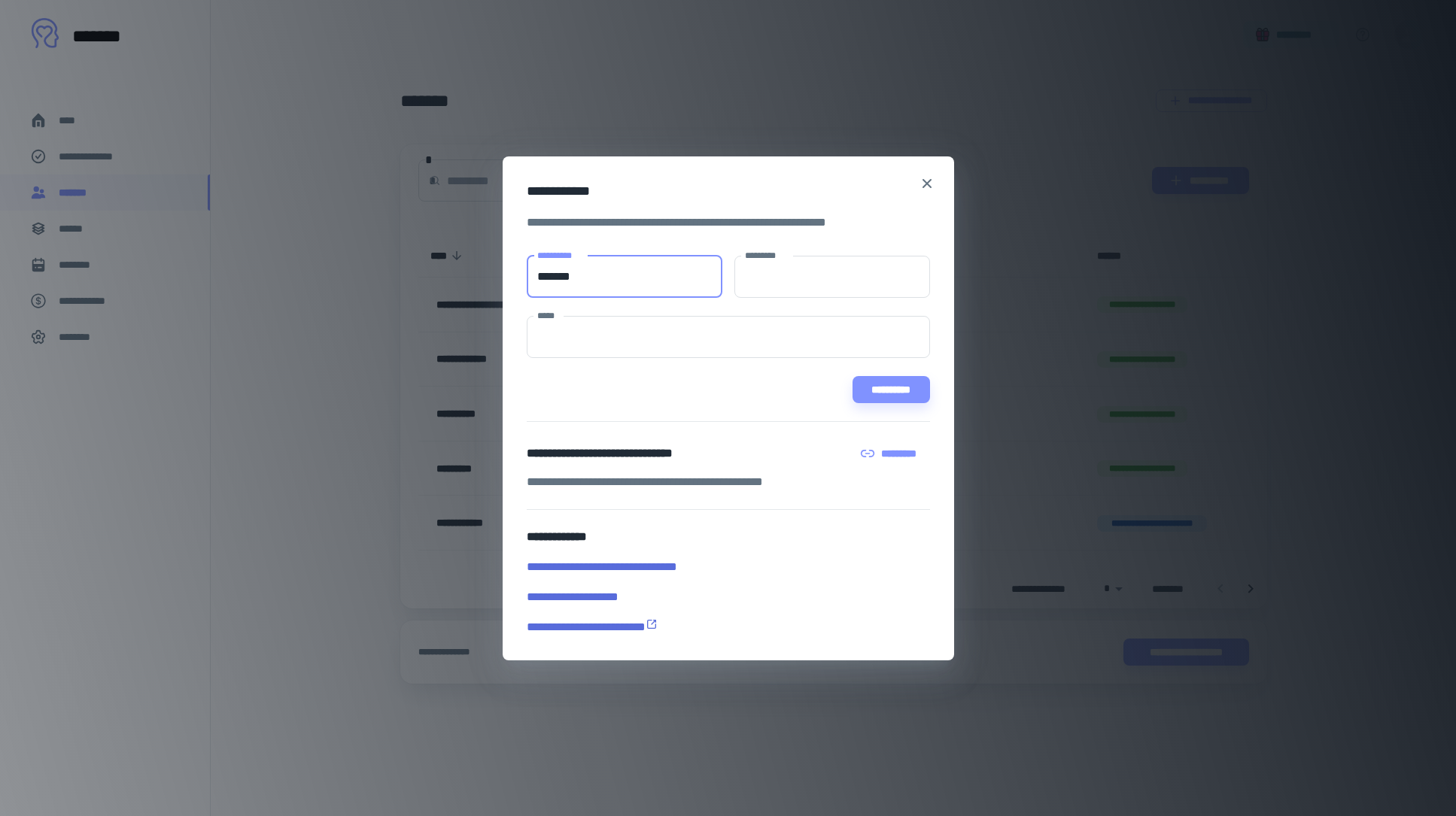 type on "*******" 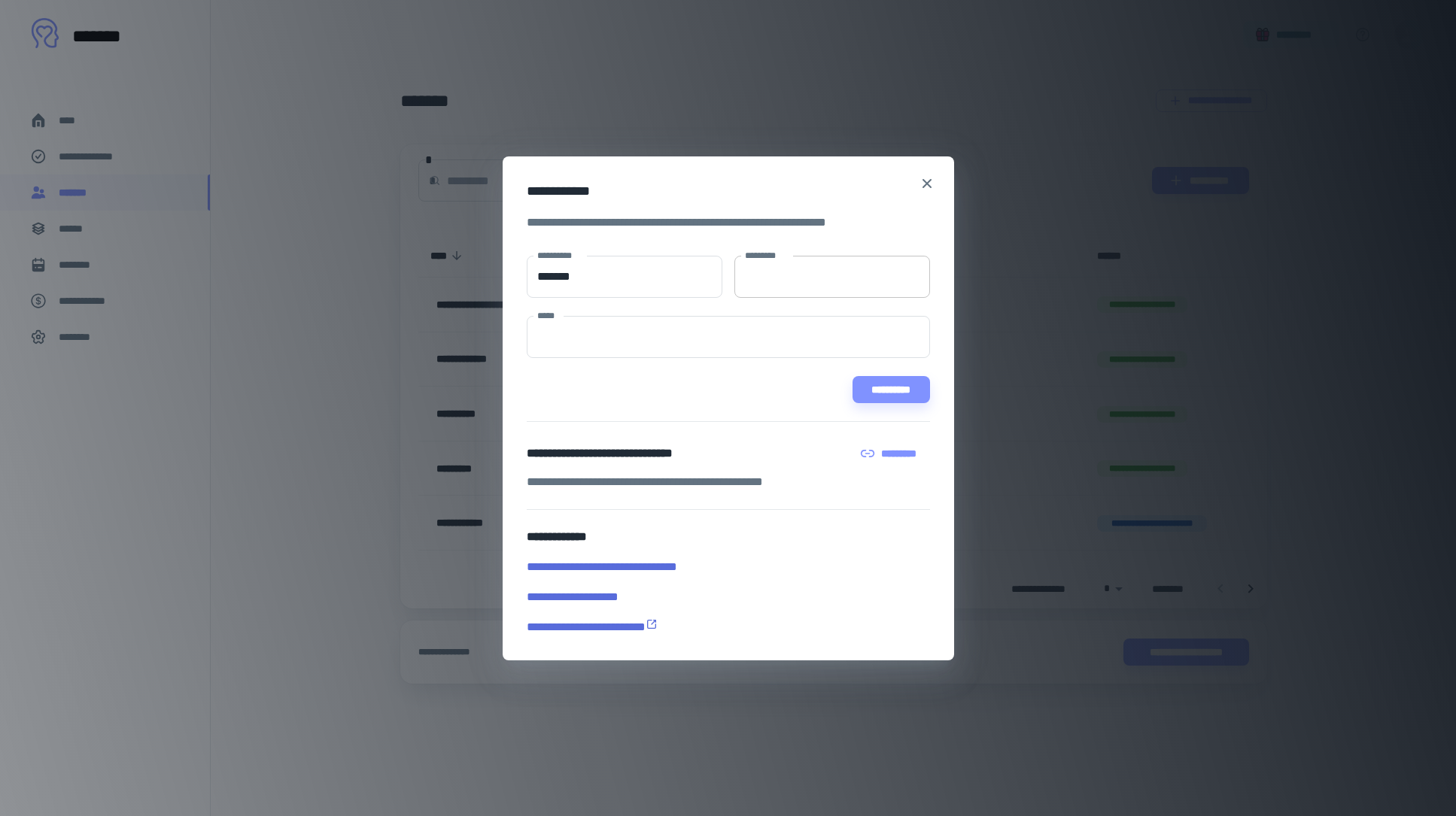 drag, startPoint x: 831, startPoint y: 246, endPoint x: 831, endPoint y: 278, distance: 32 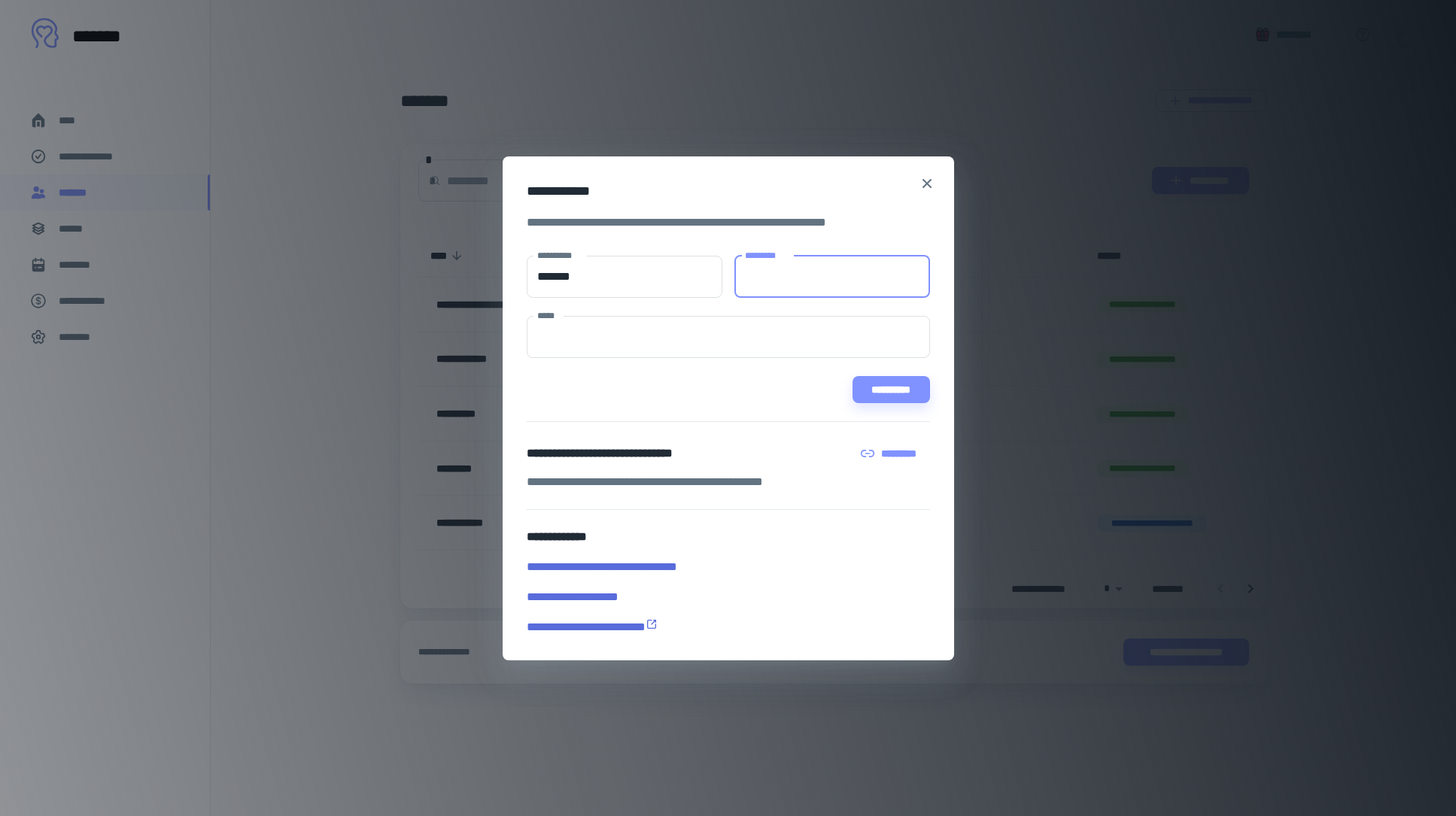 click on "*********" at bounding box center (832, 277) 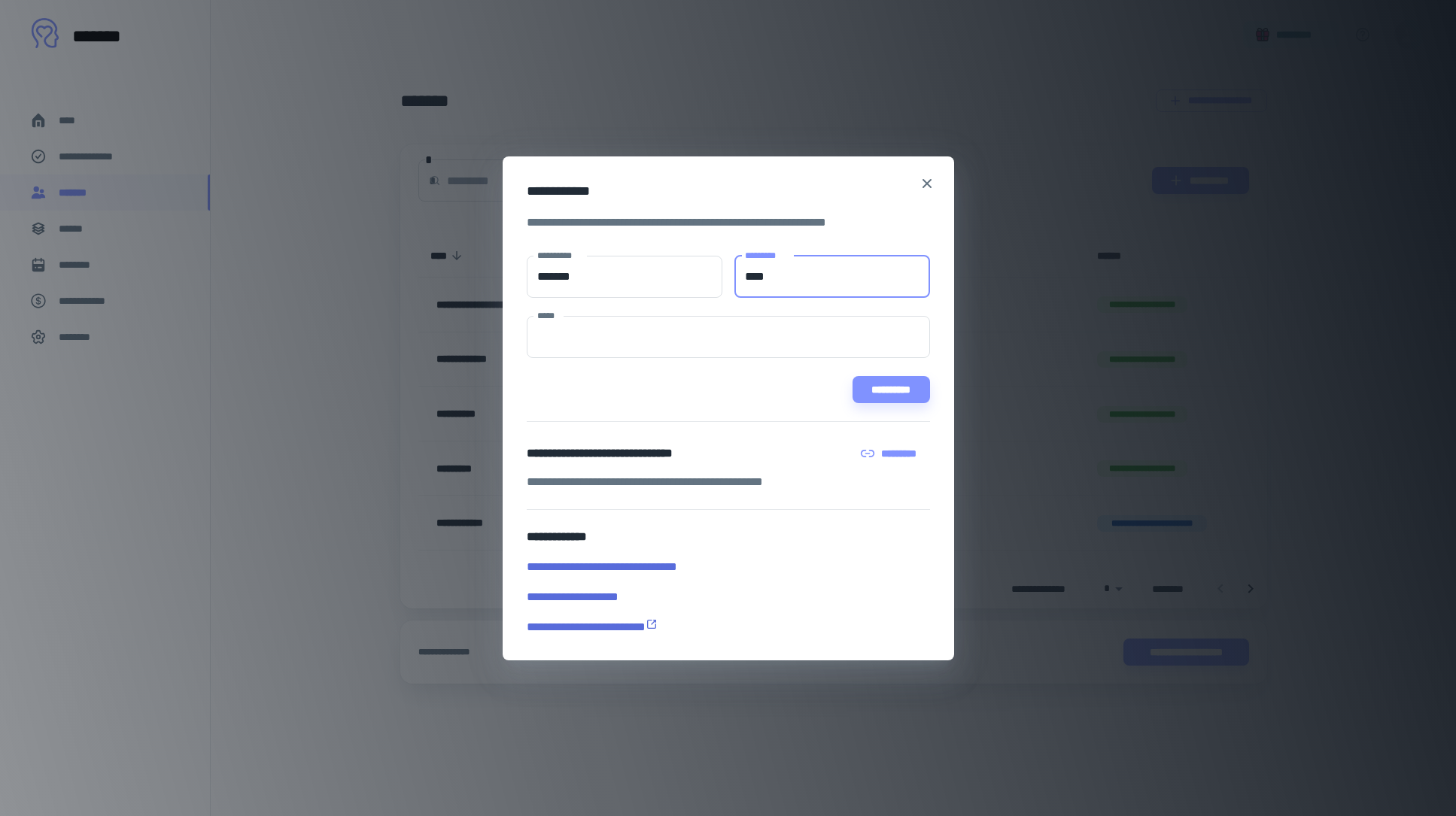 type on "****" 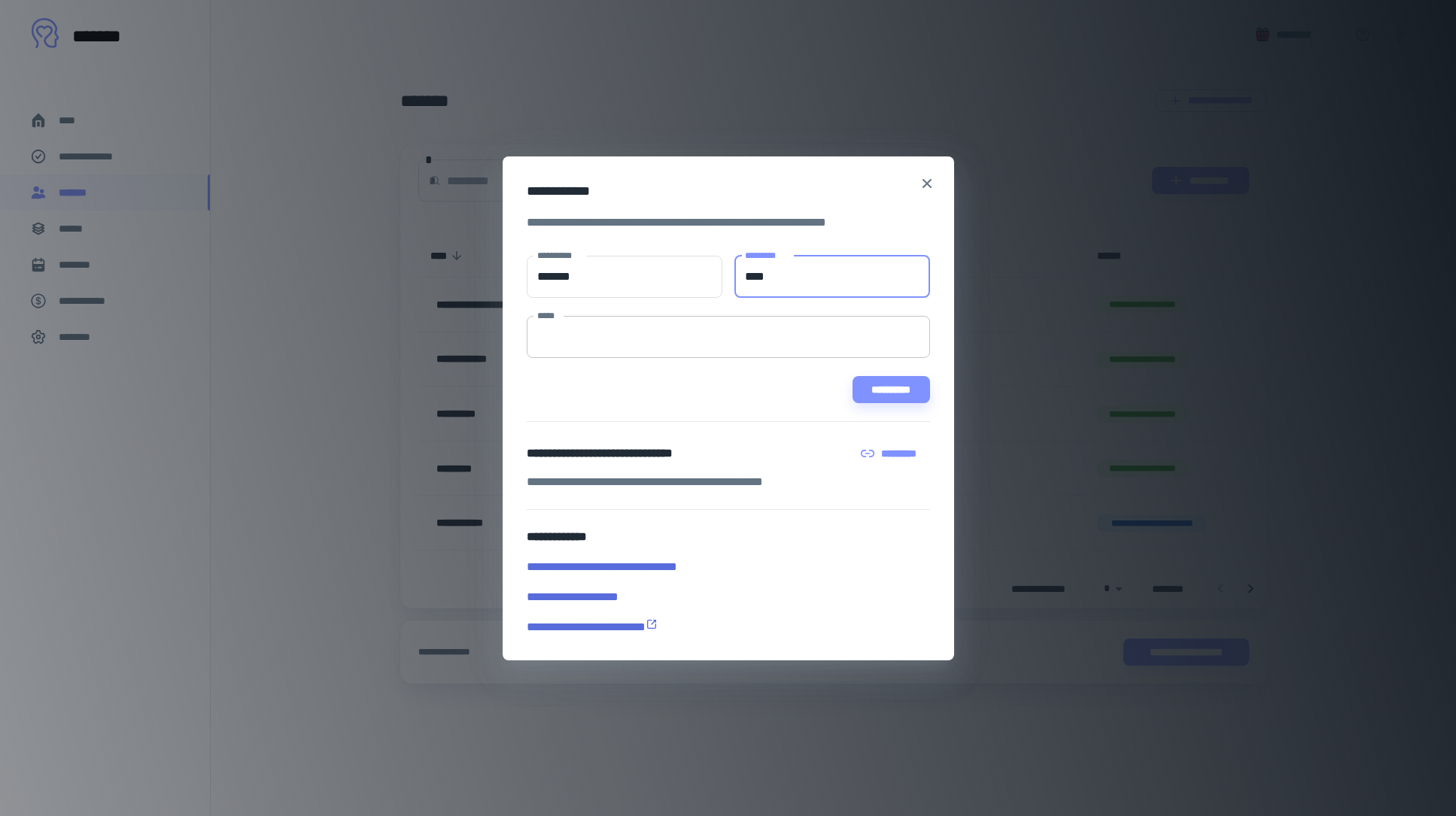 click on "*****" 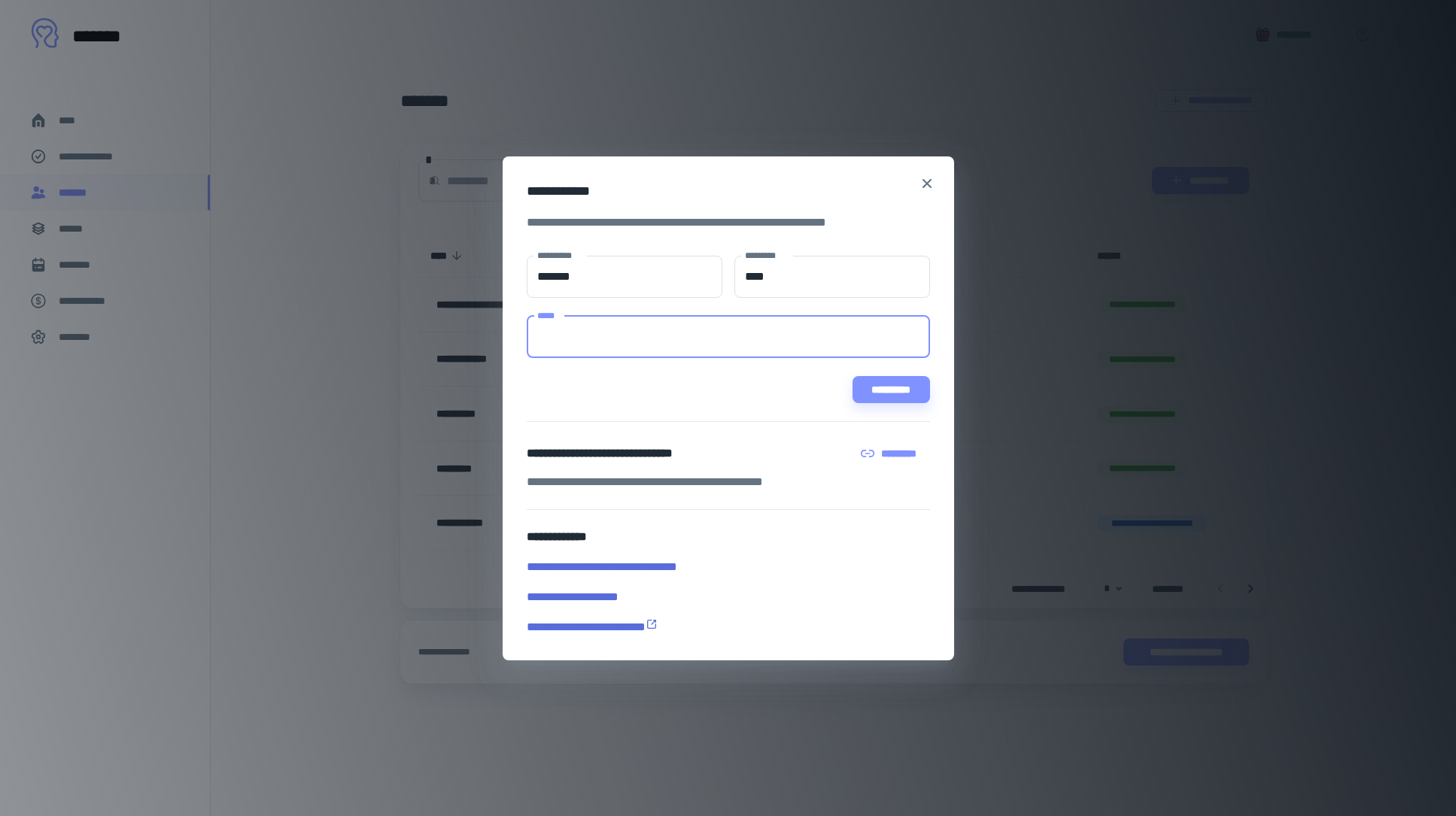 paste on "**********" 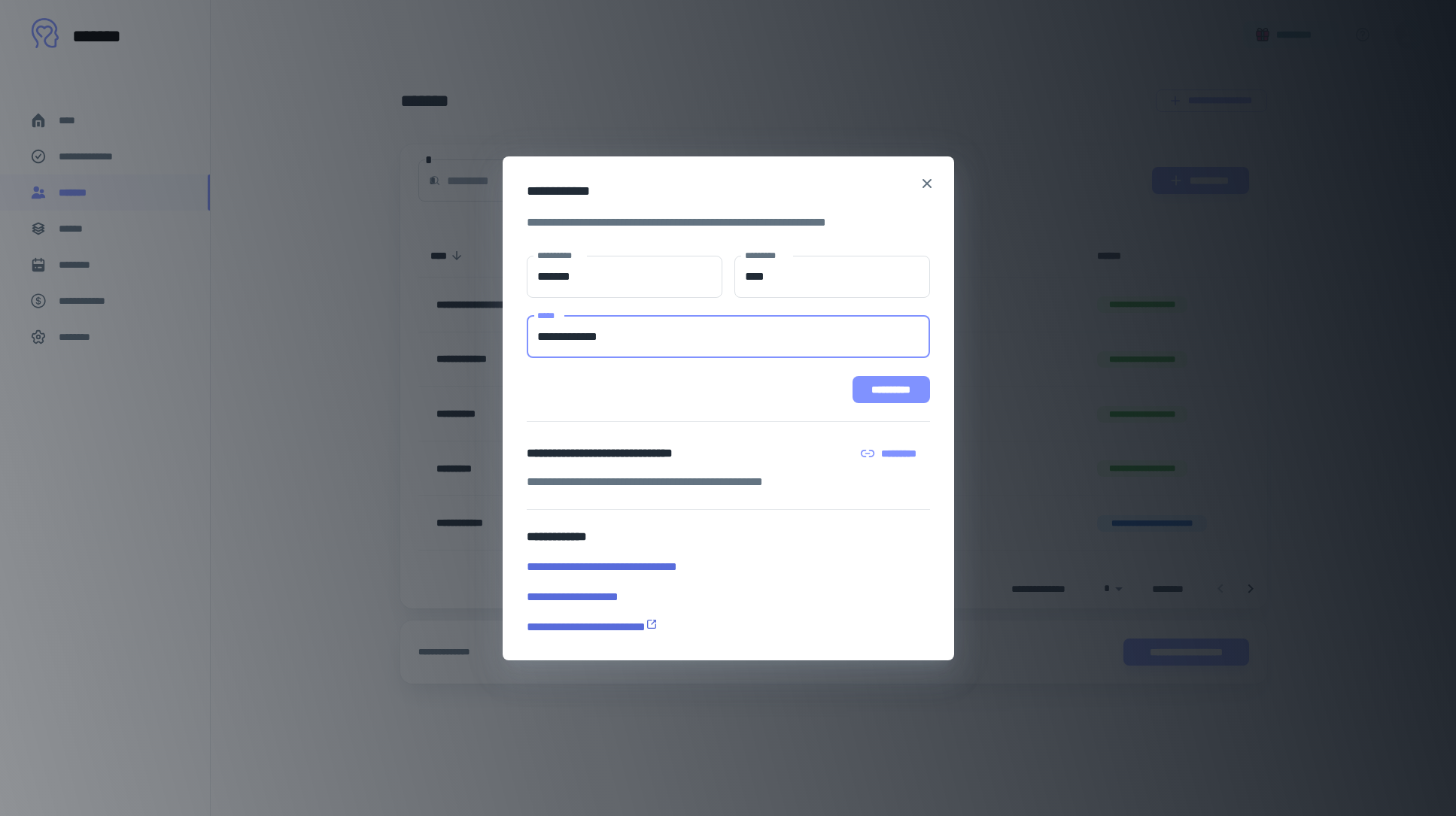 type on "**********" 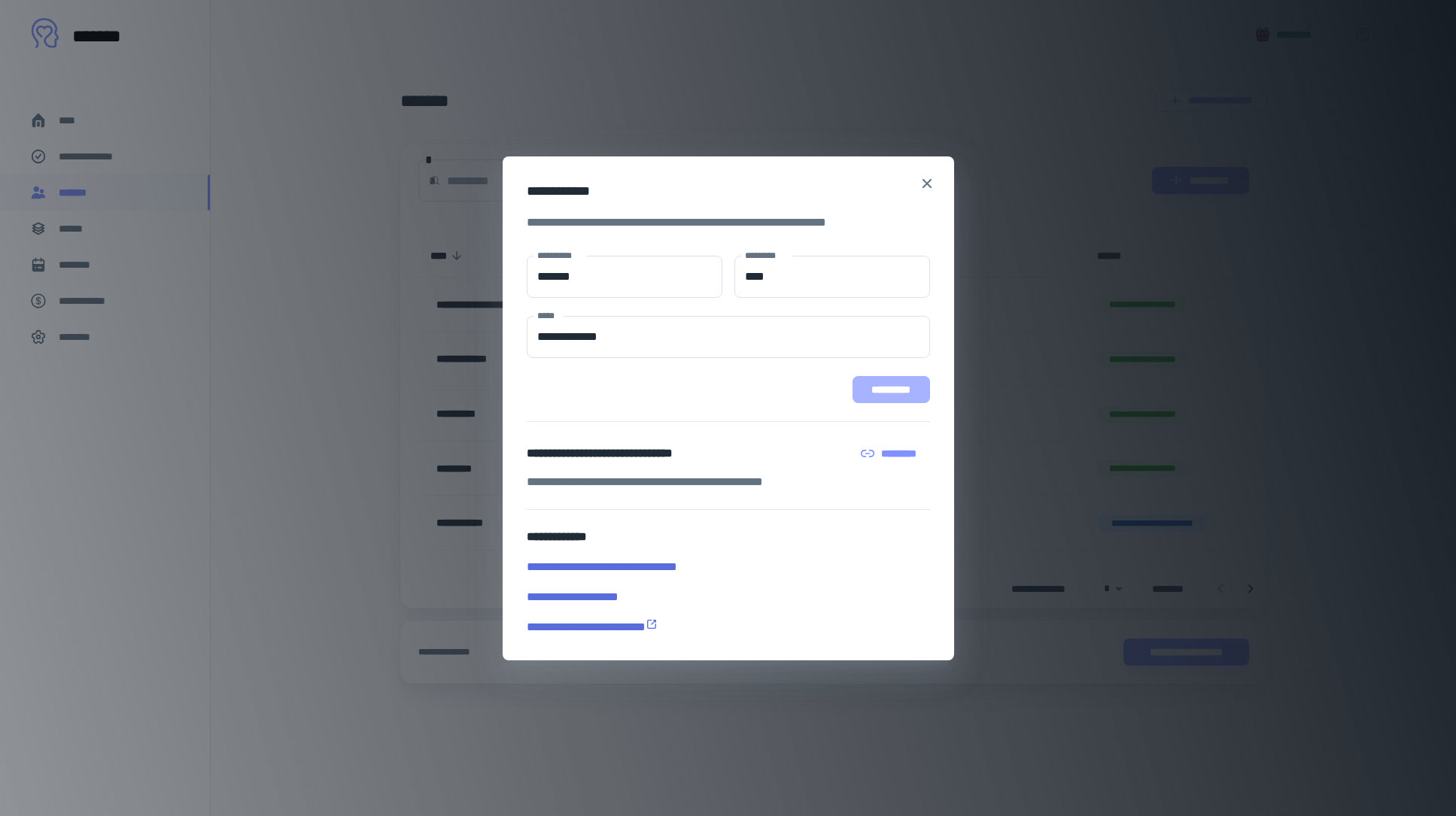 click on "**********" at bounding box center (891, 390) 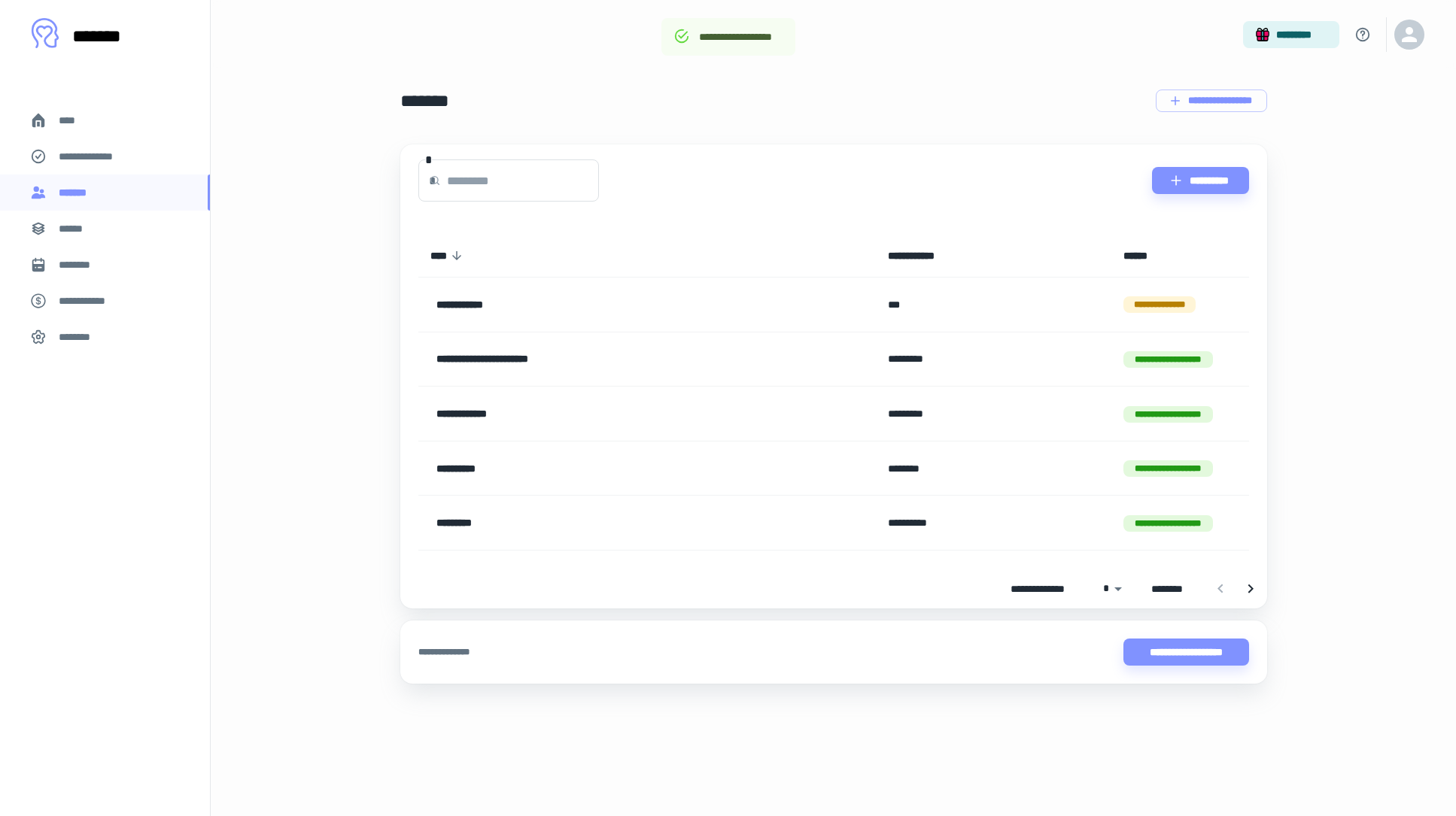 click on "***" at bounding box center (993, 305) 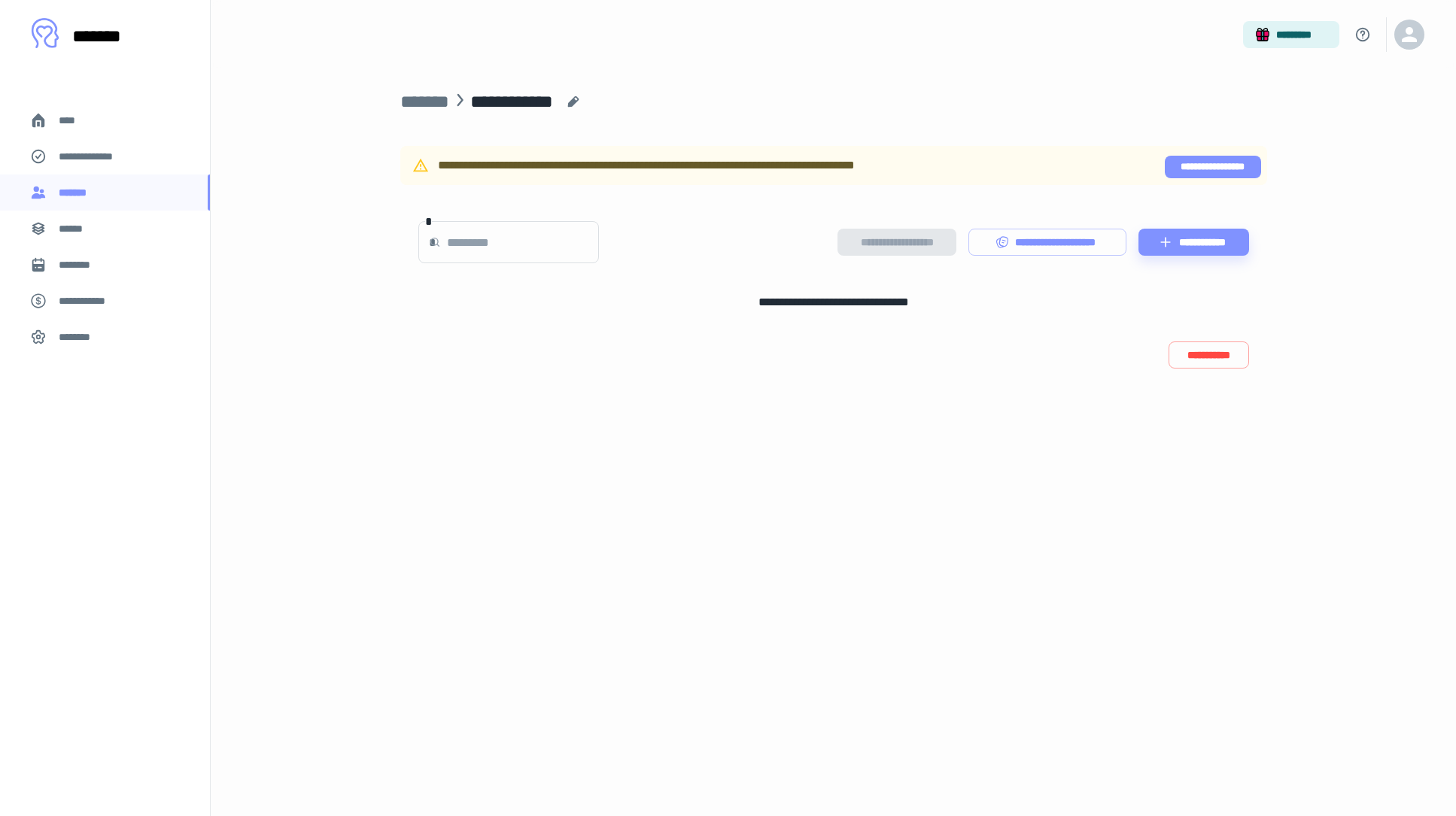 click on "**********" at bounding box center [1212, 167] 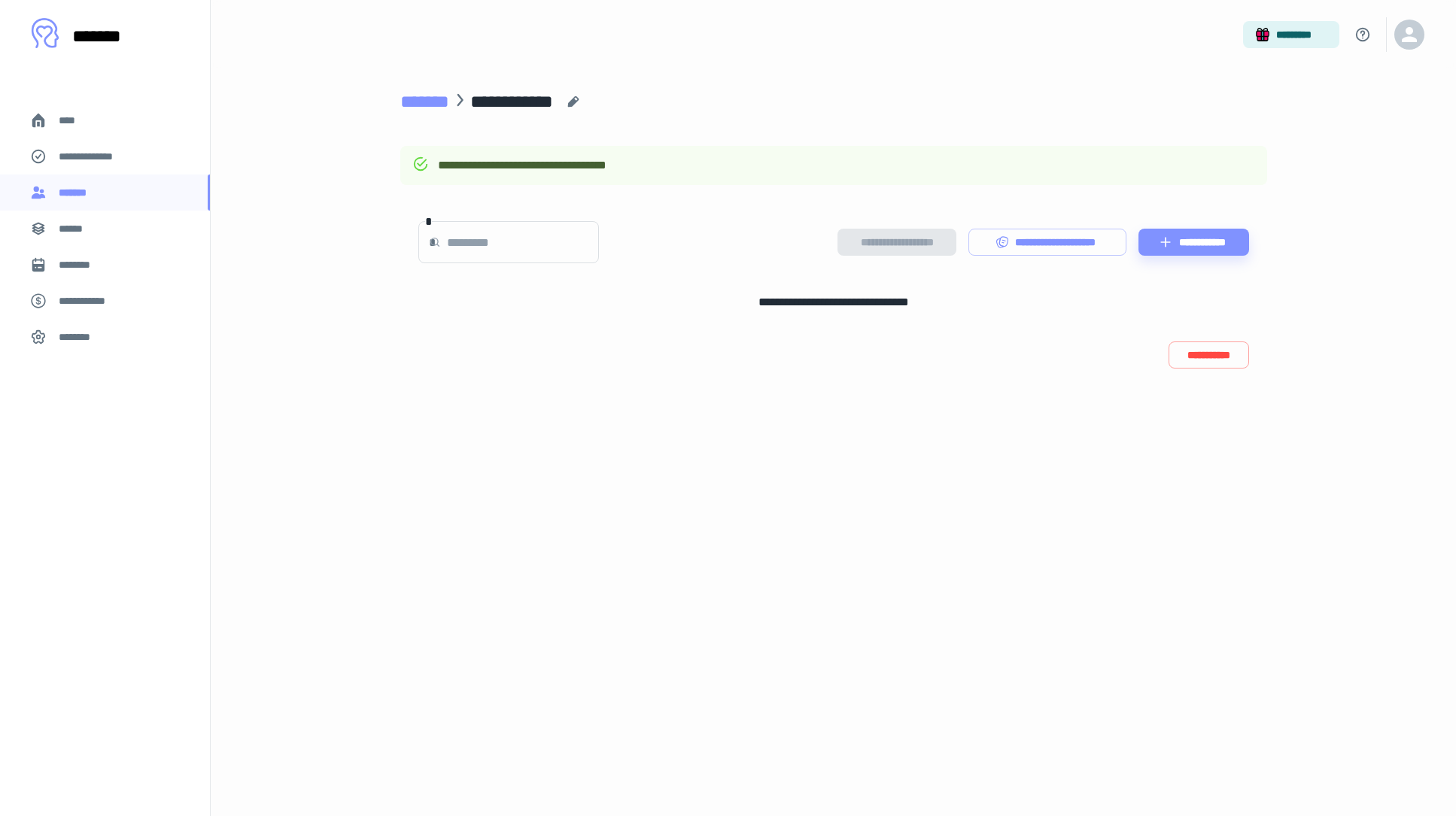 click on "*******" at bounding box center (424, 102) 